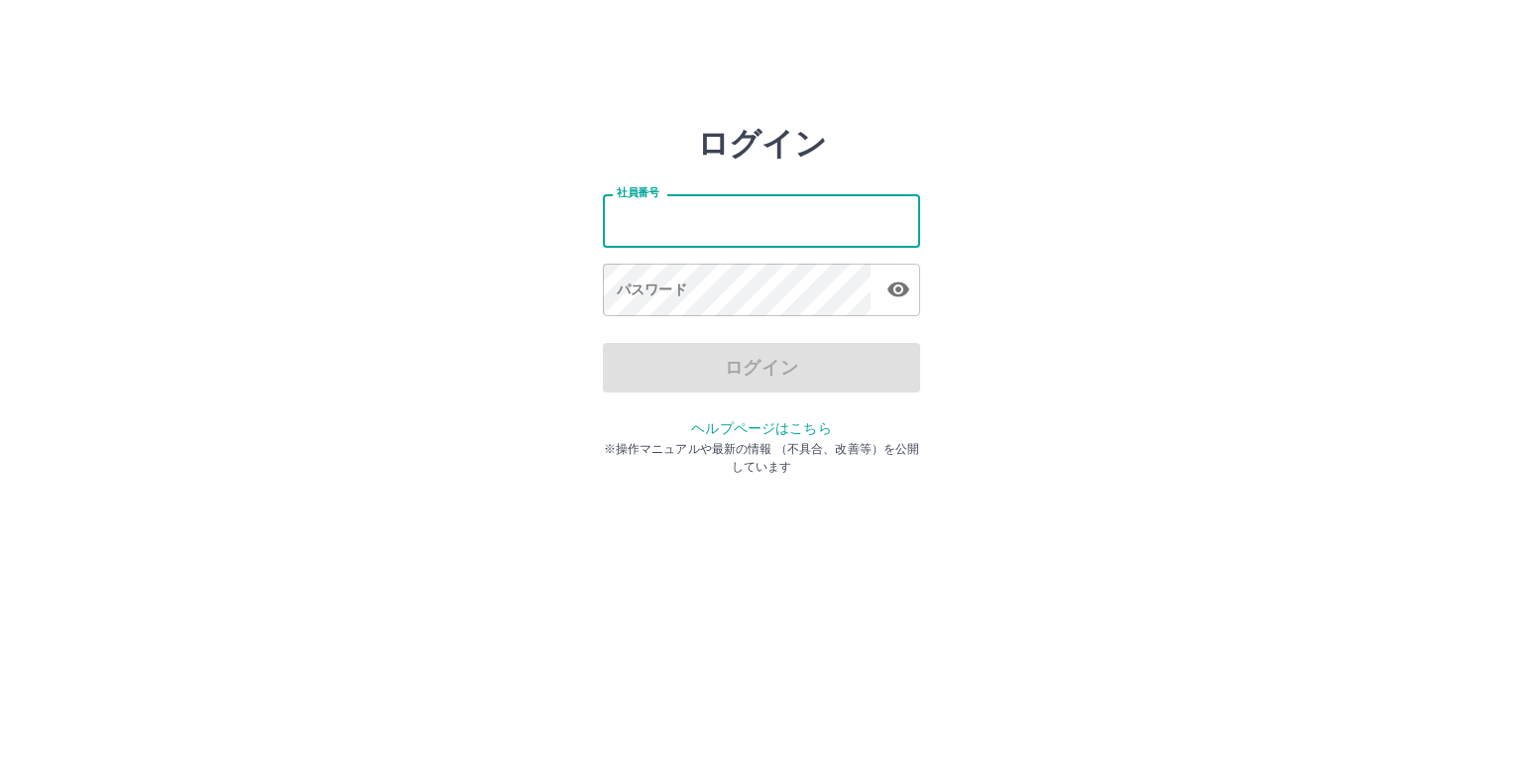 scroll, scrollTop: 0, scrollLeft: 0, axis: both 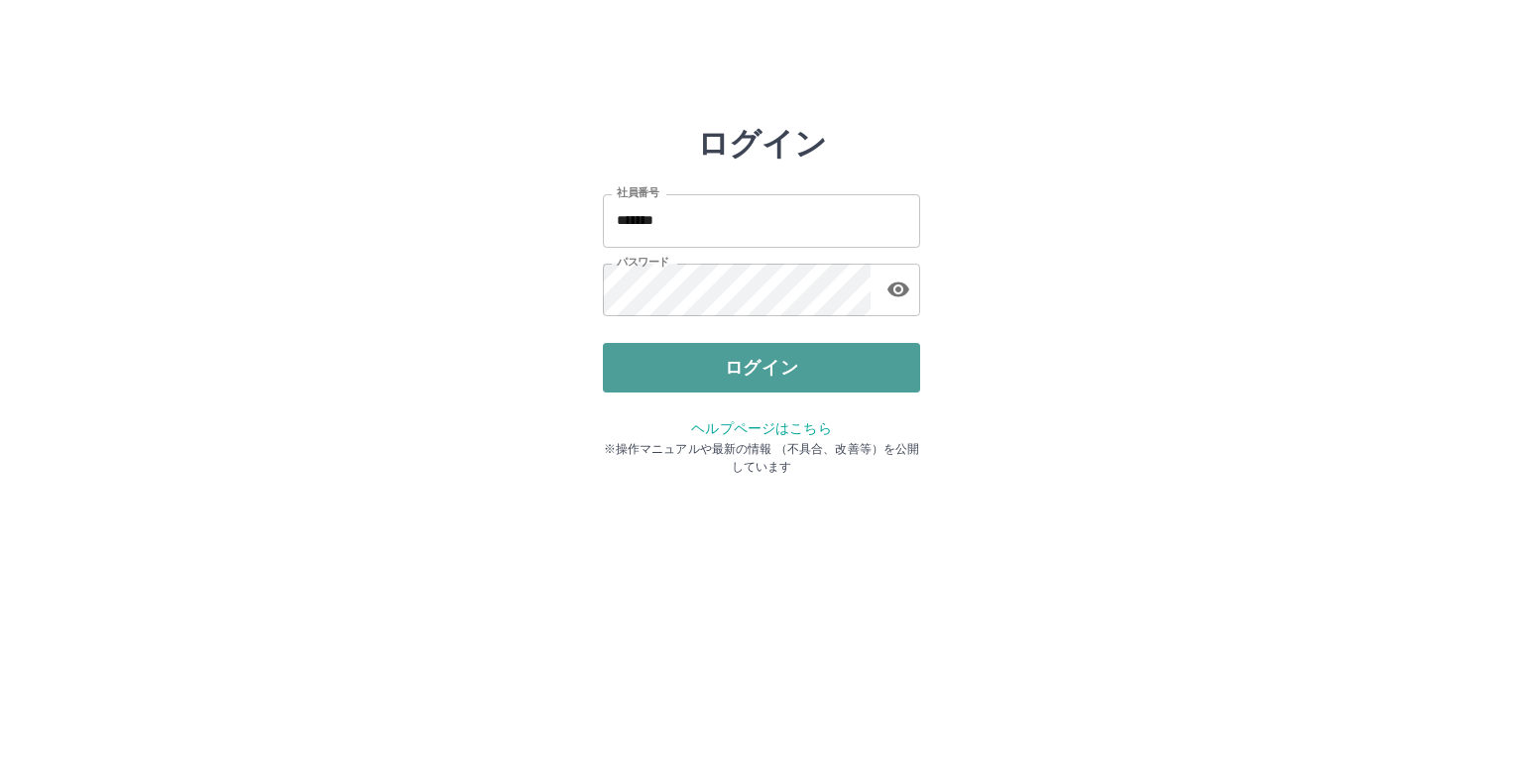 click on "ログイン" at bounding box center [762, 368] 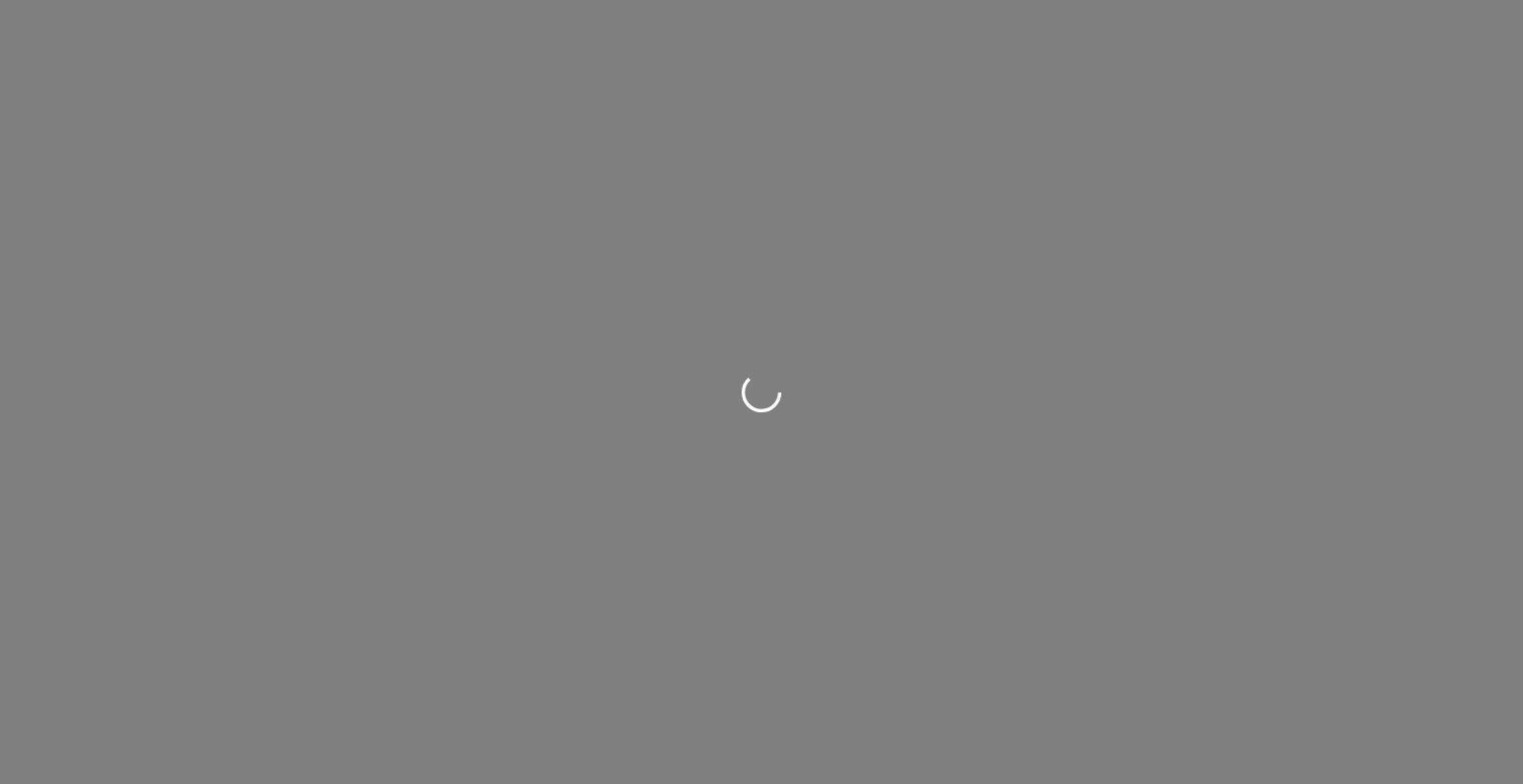 scroll, scrollTop: 0, scrollLeft: 0, axis: both 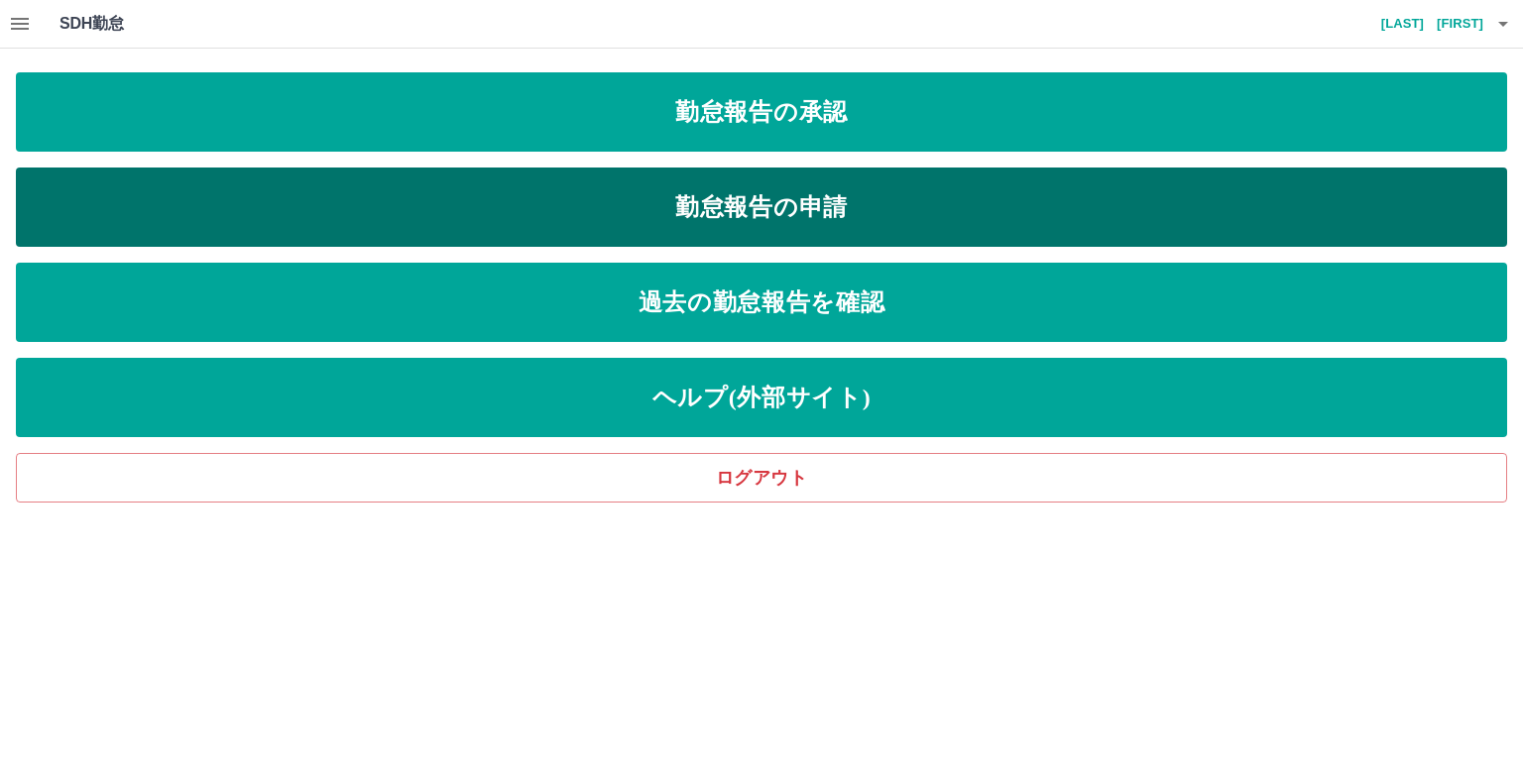 click on "勤怠報告の申請" at bounding box center (762, 207) 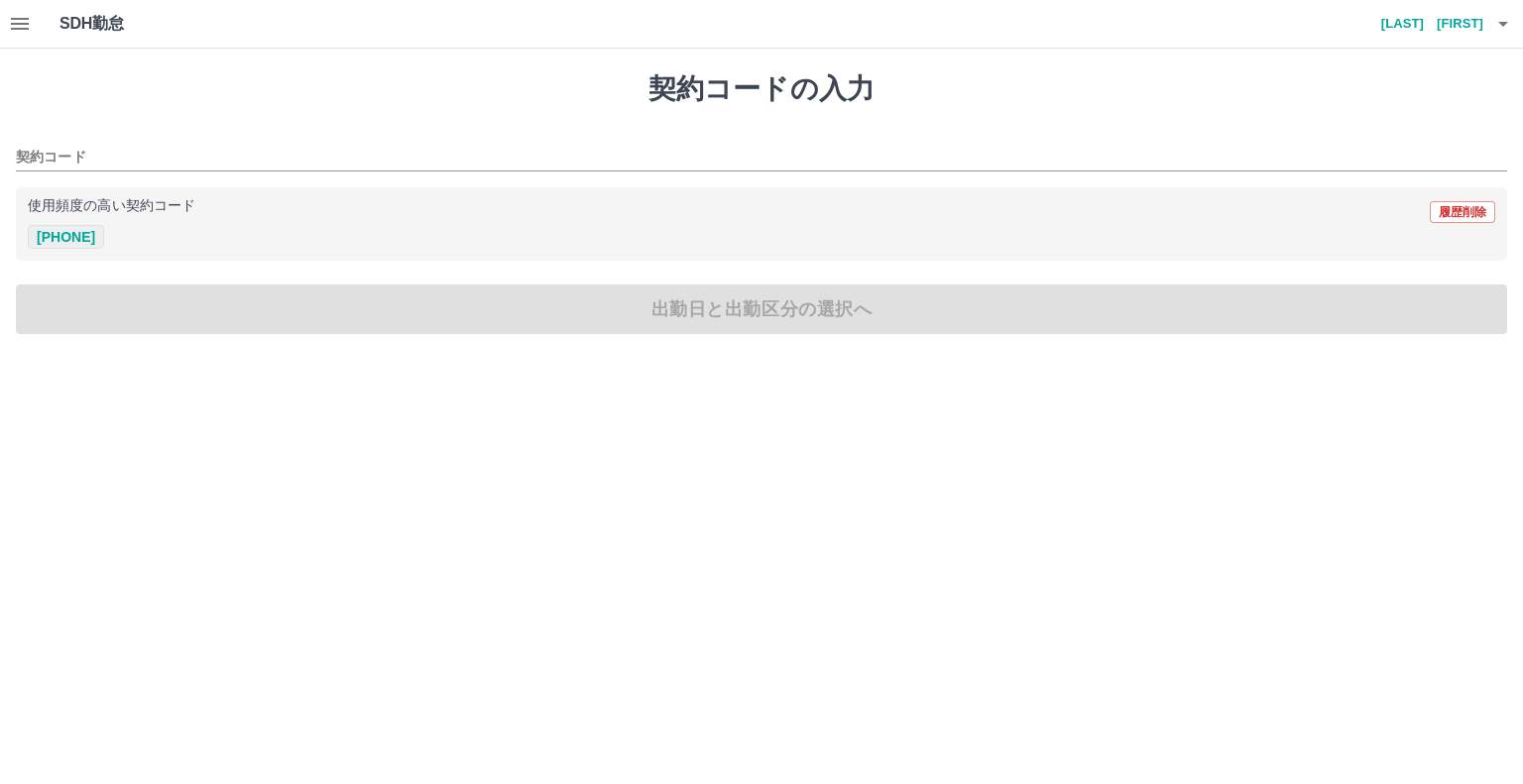 click on "[PHONE]" at bounding box center [65, 237] 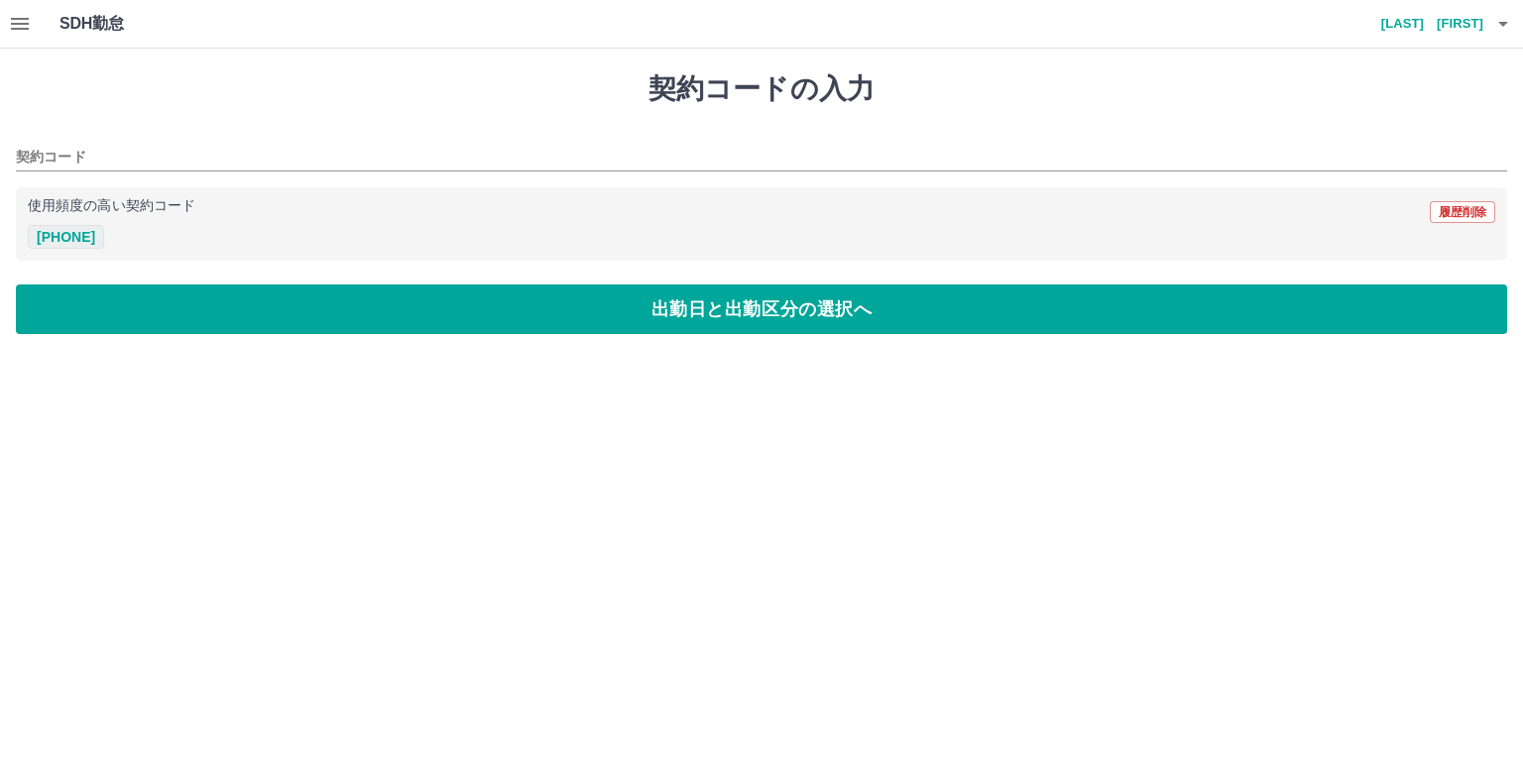 type on "********" 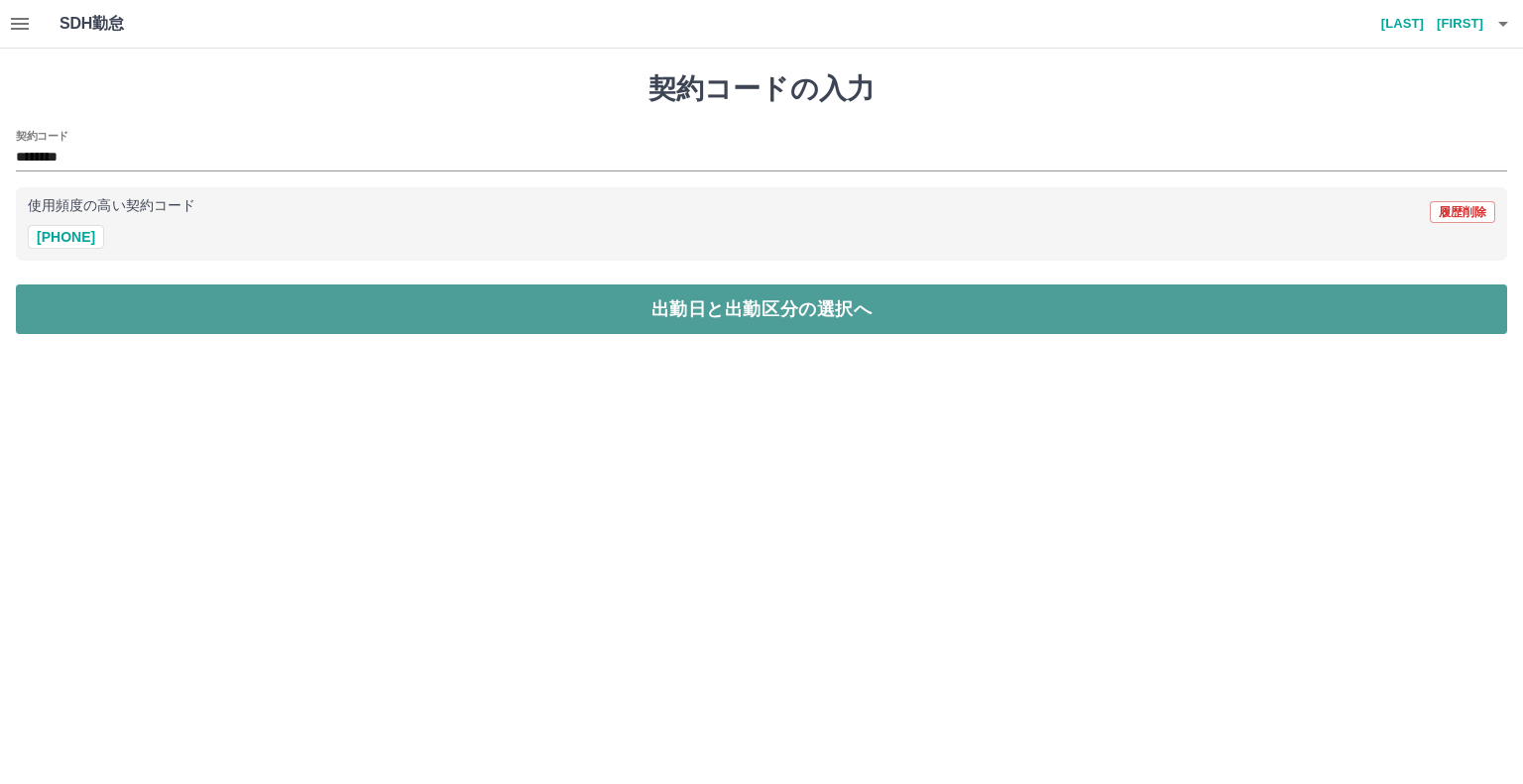 click on "出勤日と出勤区分の選択へ" at bounding box center [762, 309] 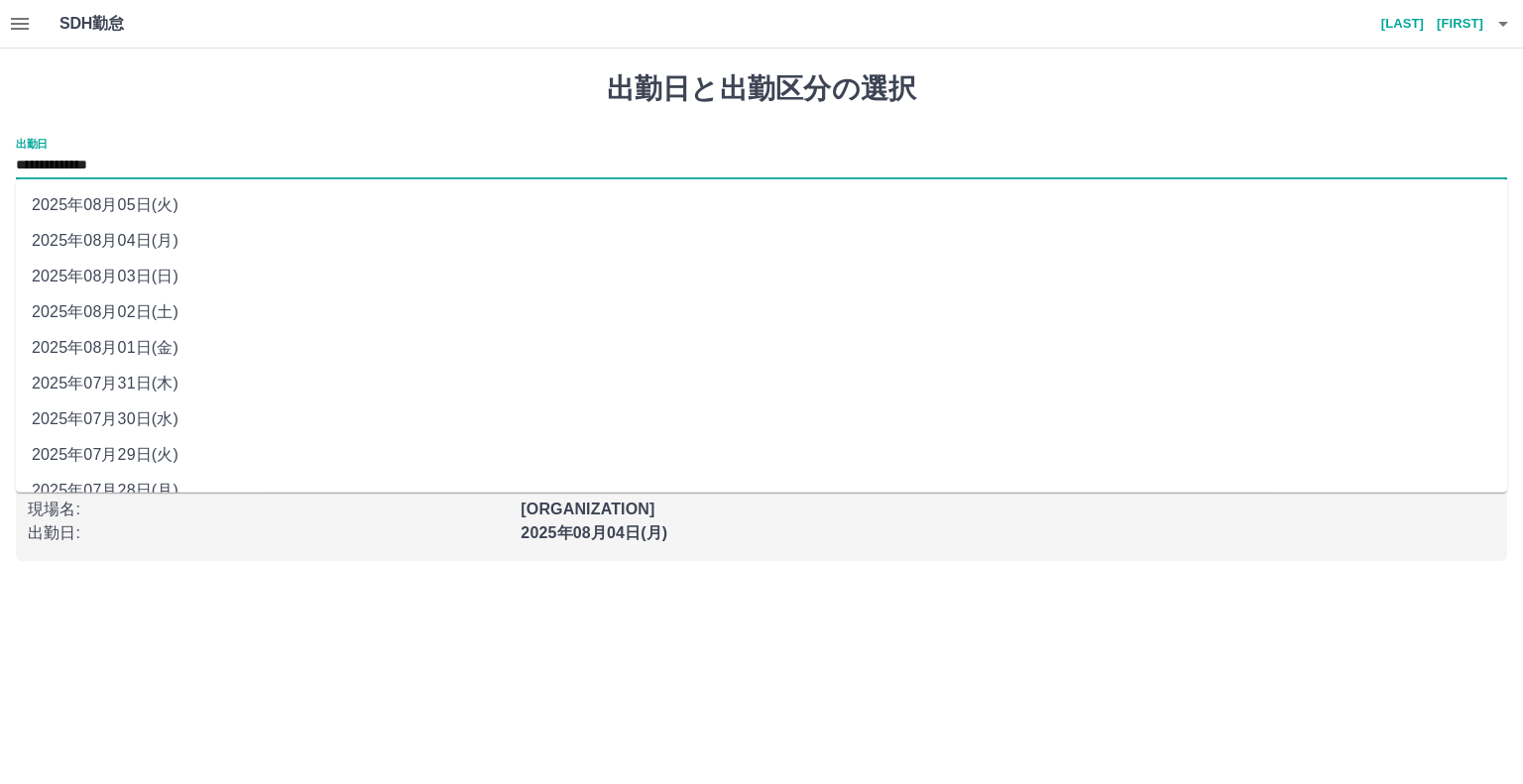 click on "**********" at bounding box center (762, 166) 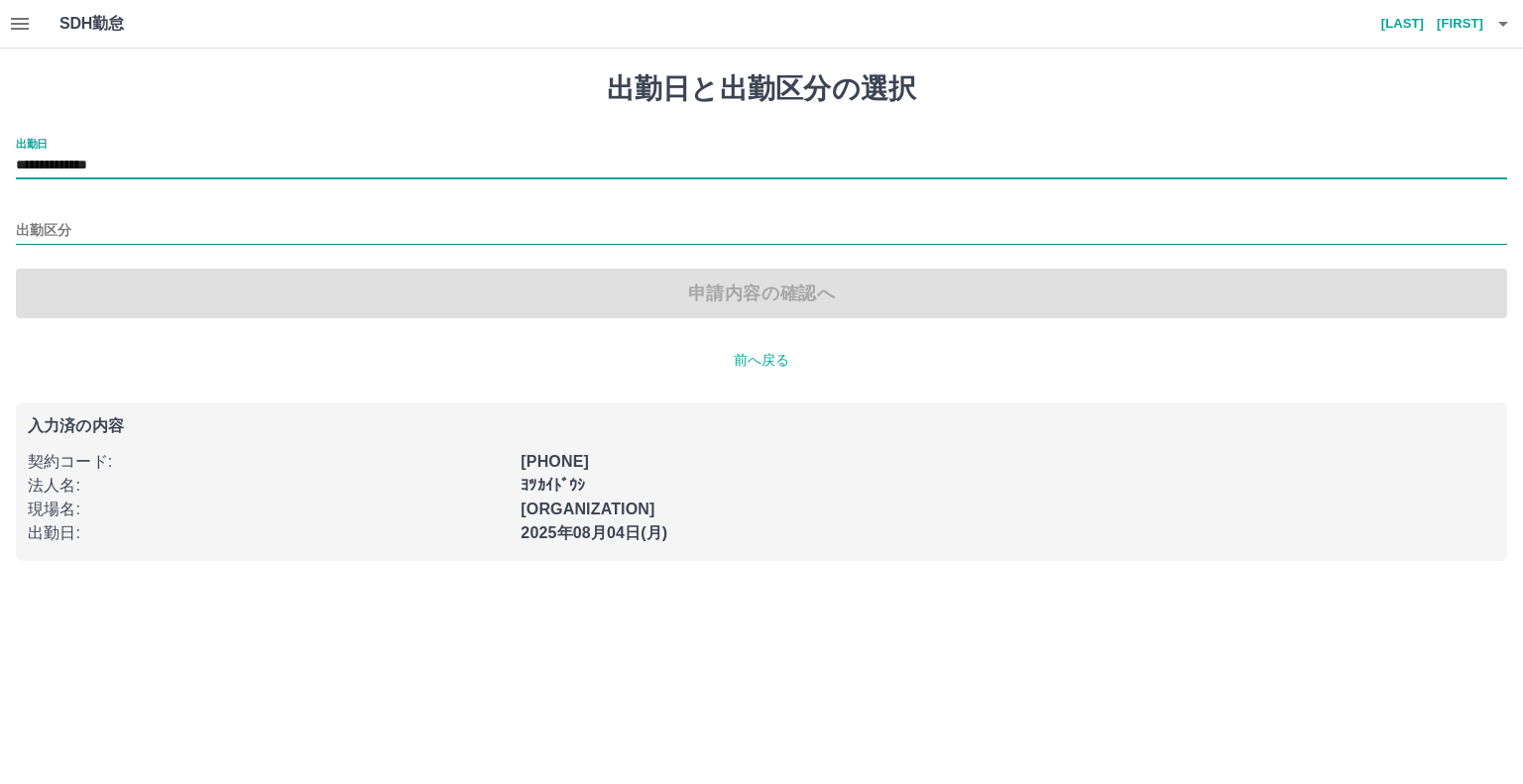 click on "出勤区分" at bounding box center (762, 231) 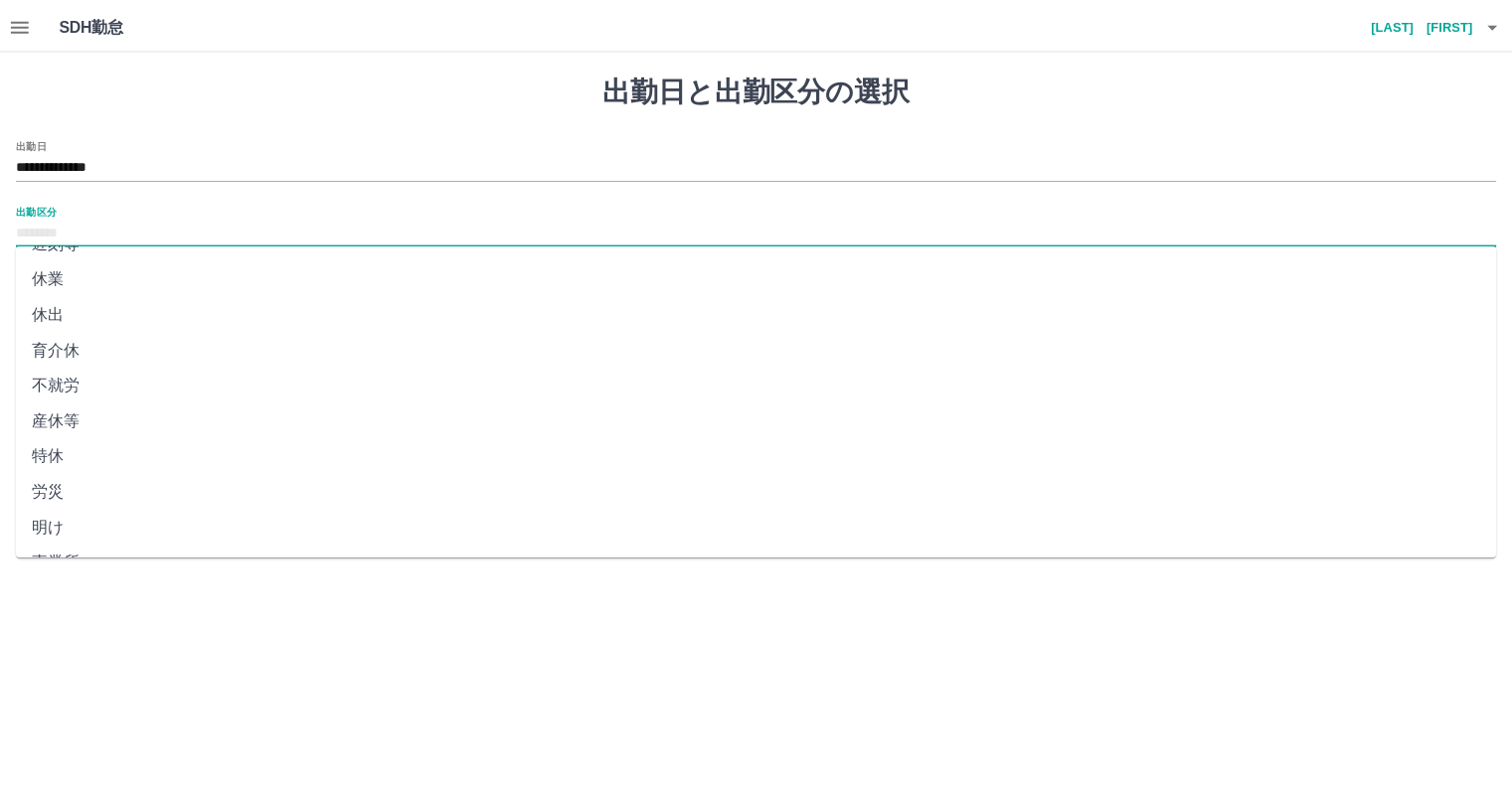scroll, scrollTop: 298, scrollLeft: 0, axis: vertical 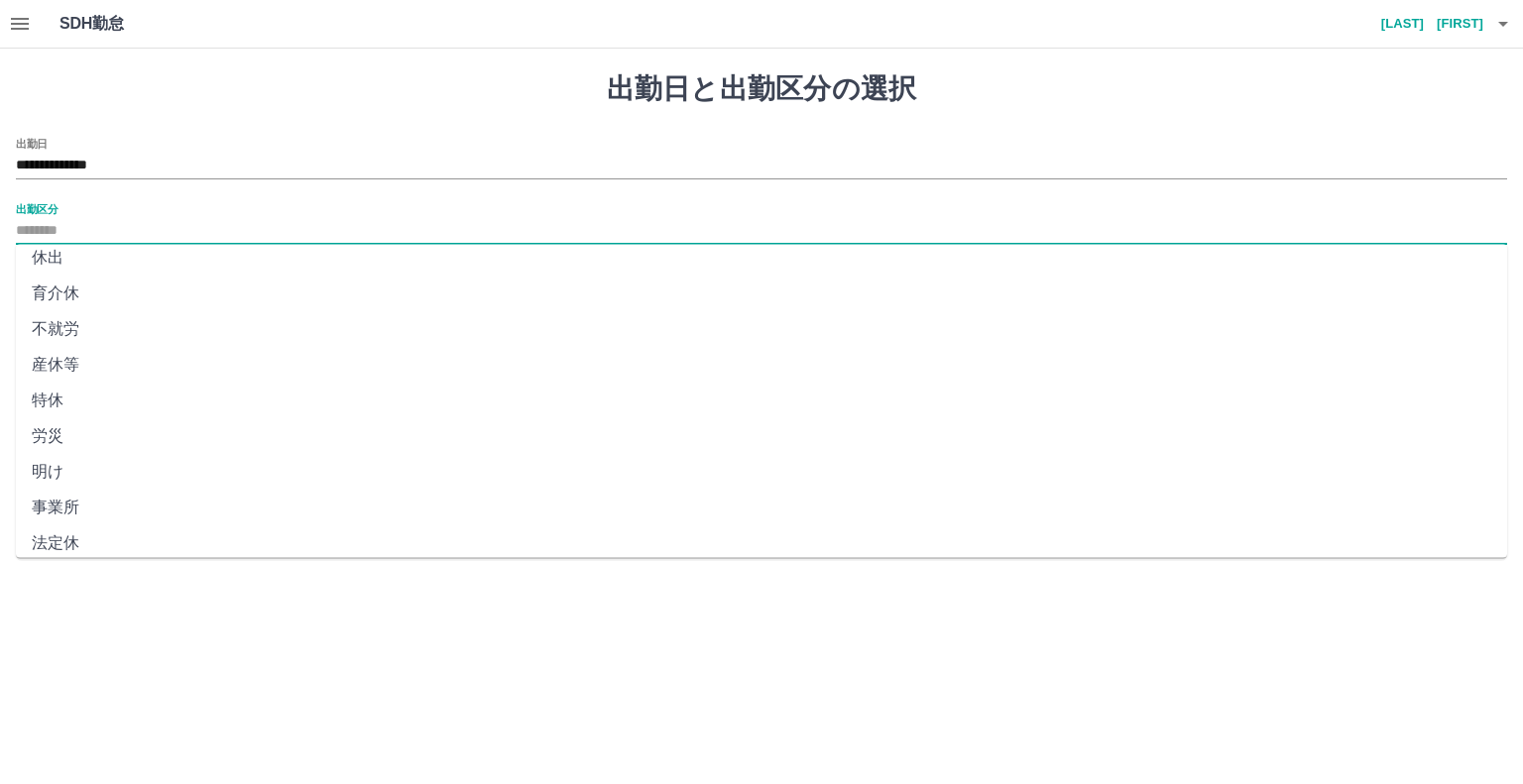 click on "法定休" at bounding box center (762, 543) 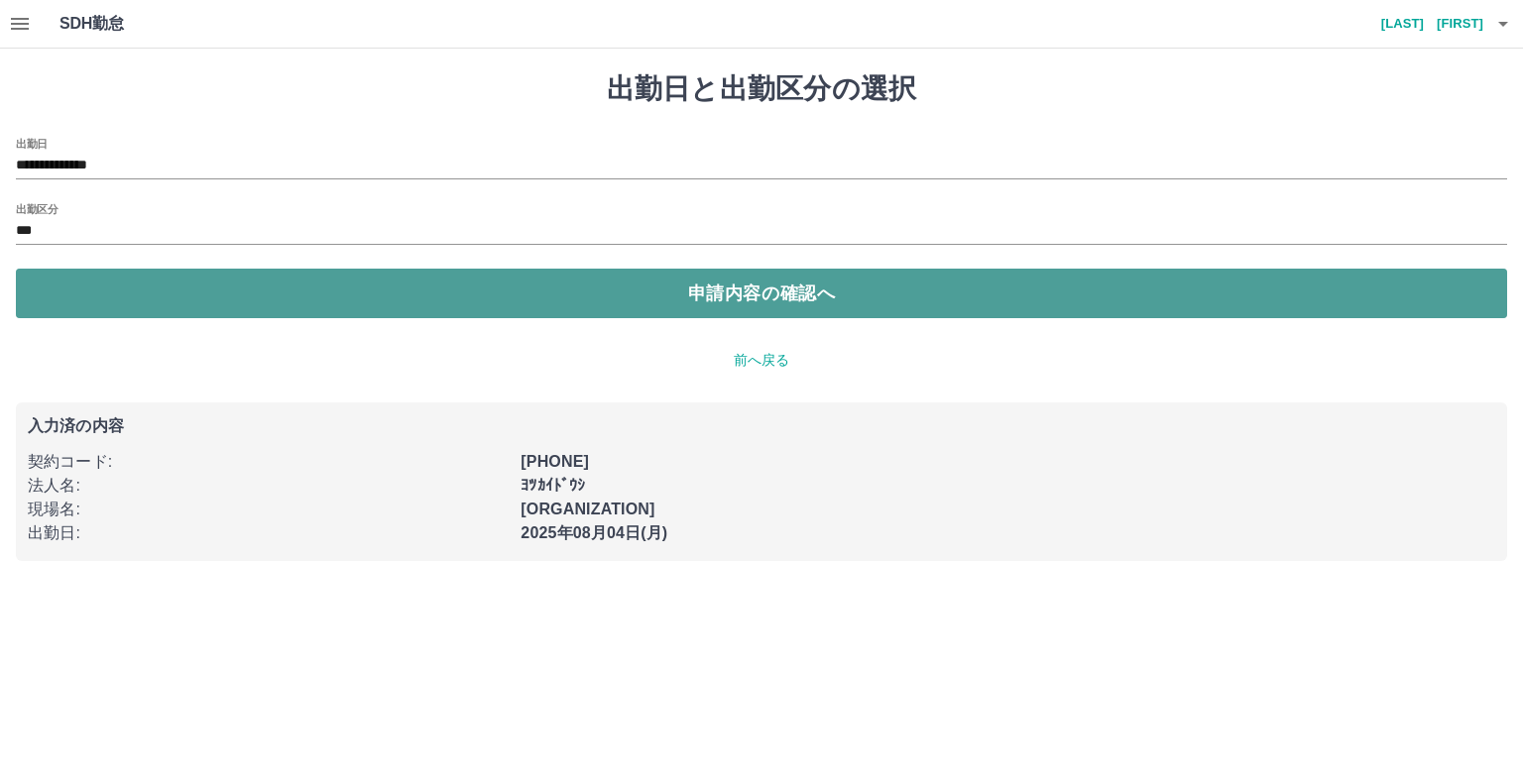 click on "申請内容の確認へ" at bounding box center (762, 293) 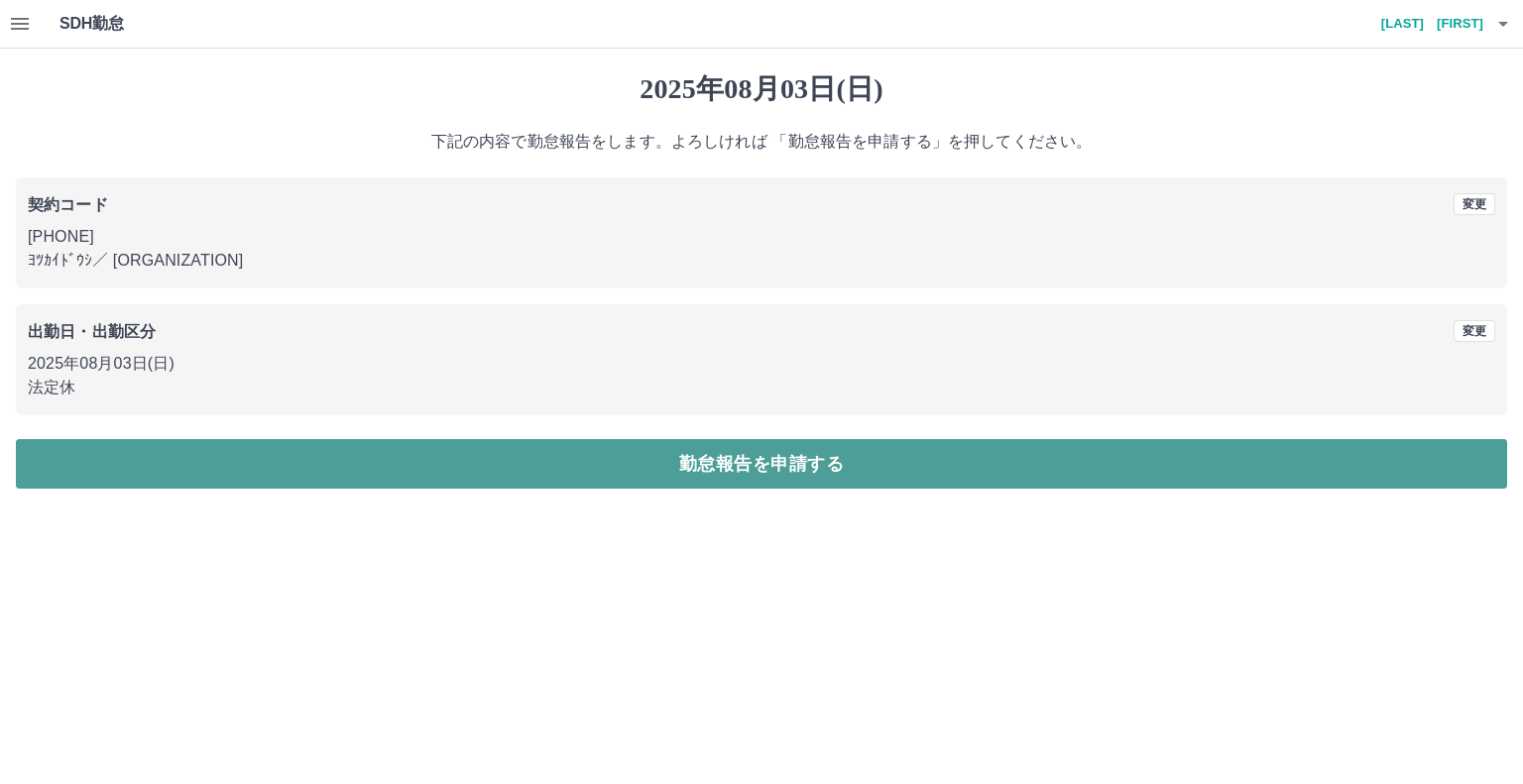 click on "勤怠報告を申請する" at bounding box center [762, 464] 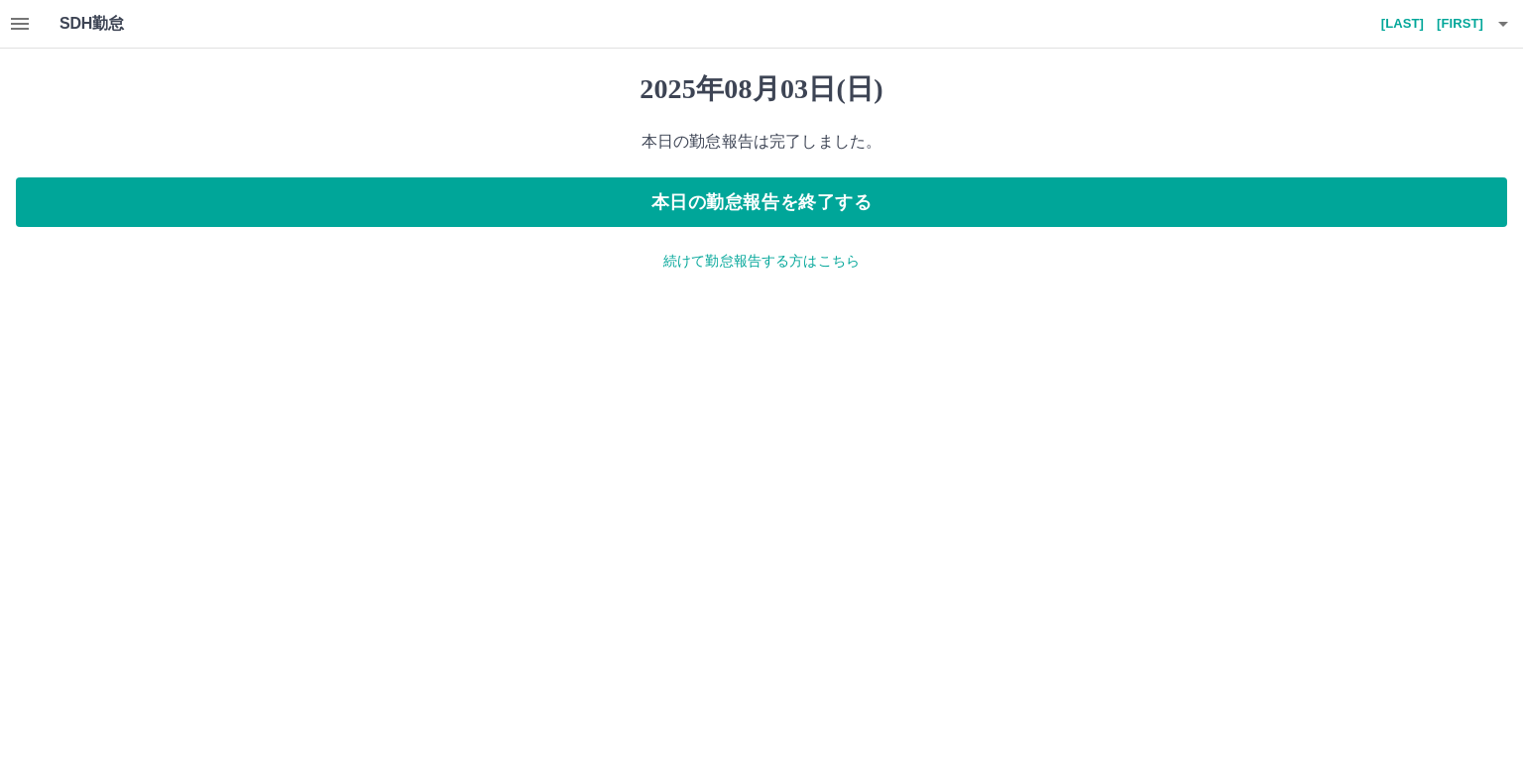 click on "続けて勤怠報告する方はこちら" at bounding box center (762, 261) 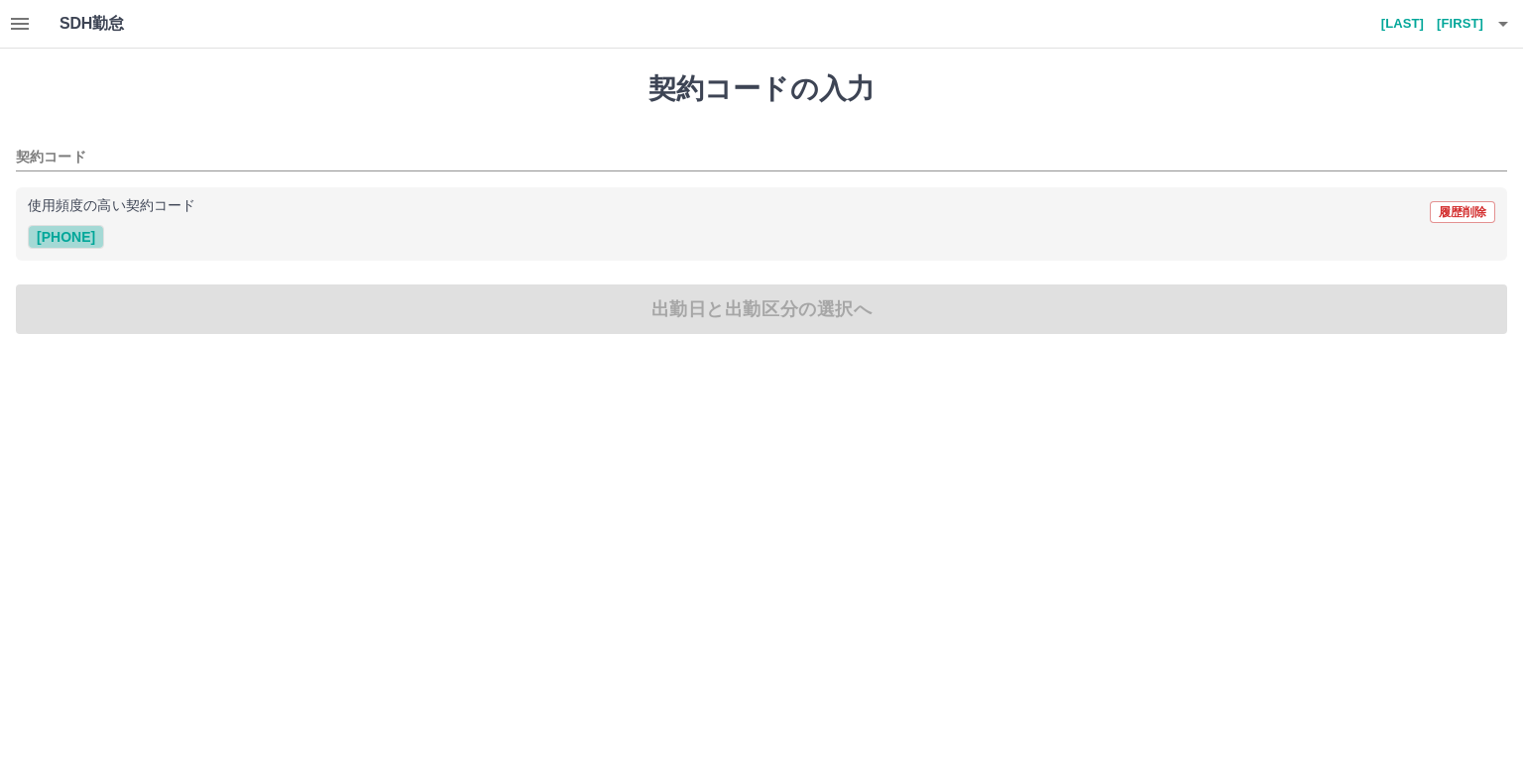 click on "[PHONE]" at bounding box center (65, 237) 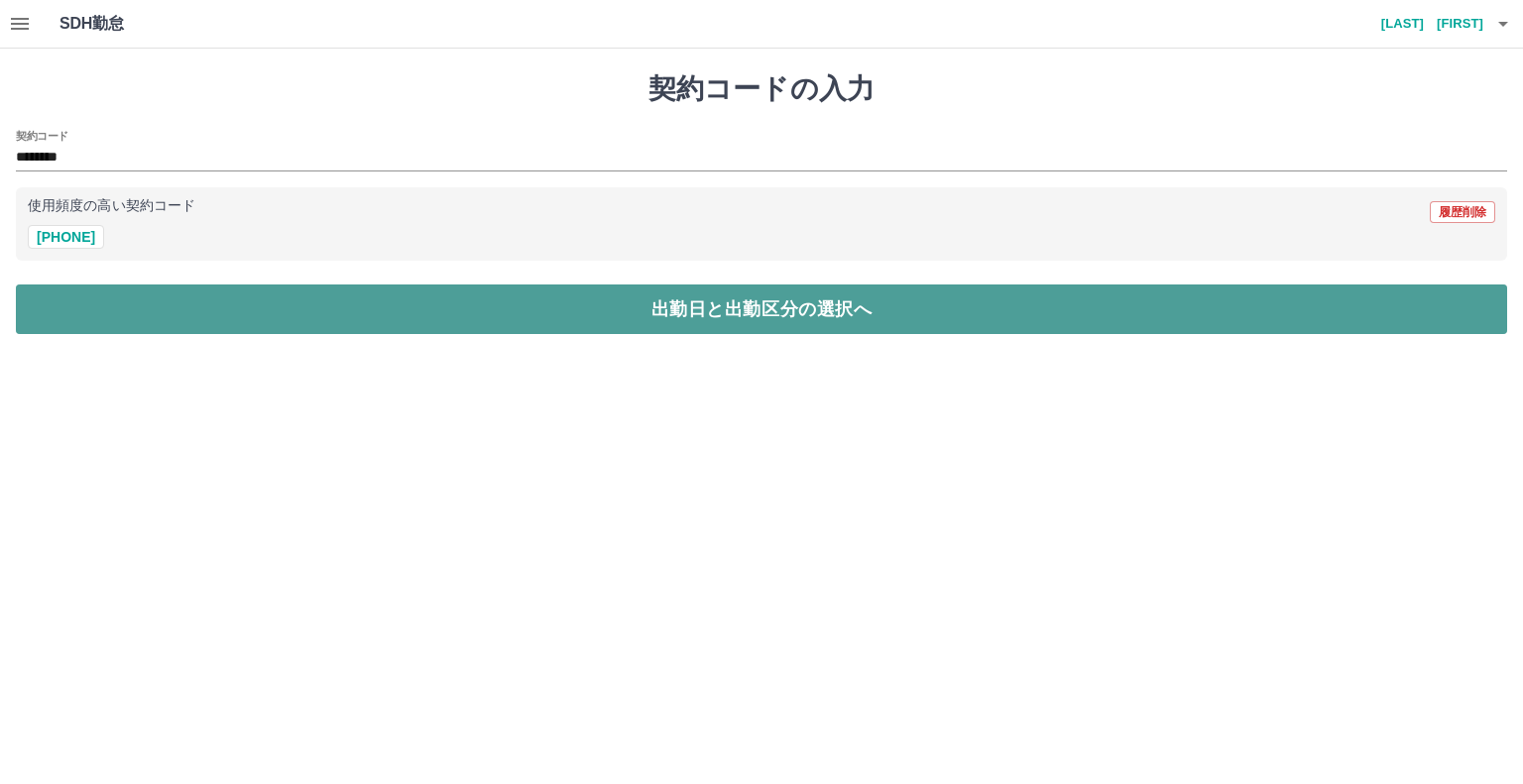 click on "出勤日と出勤区分の選択へ" at bounding box center (762, 309) 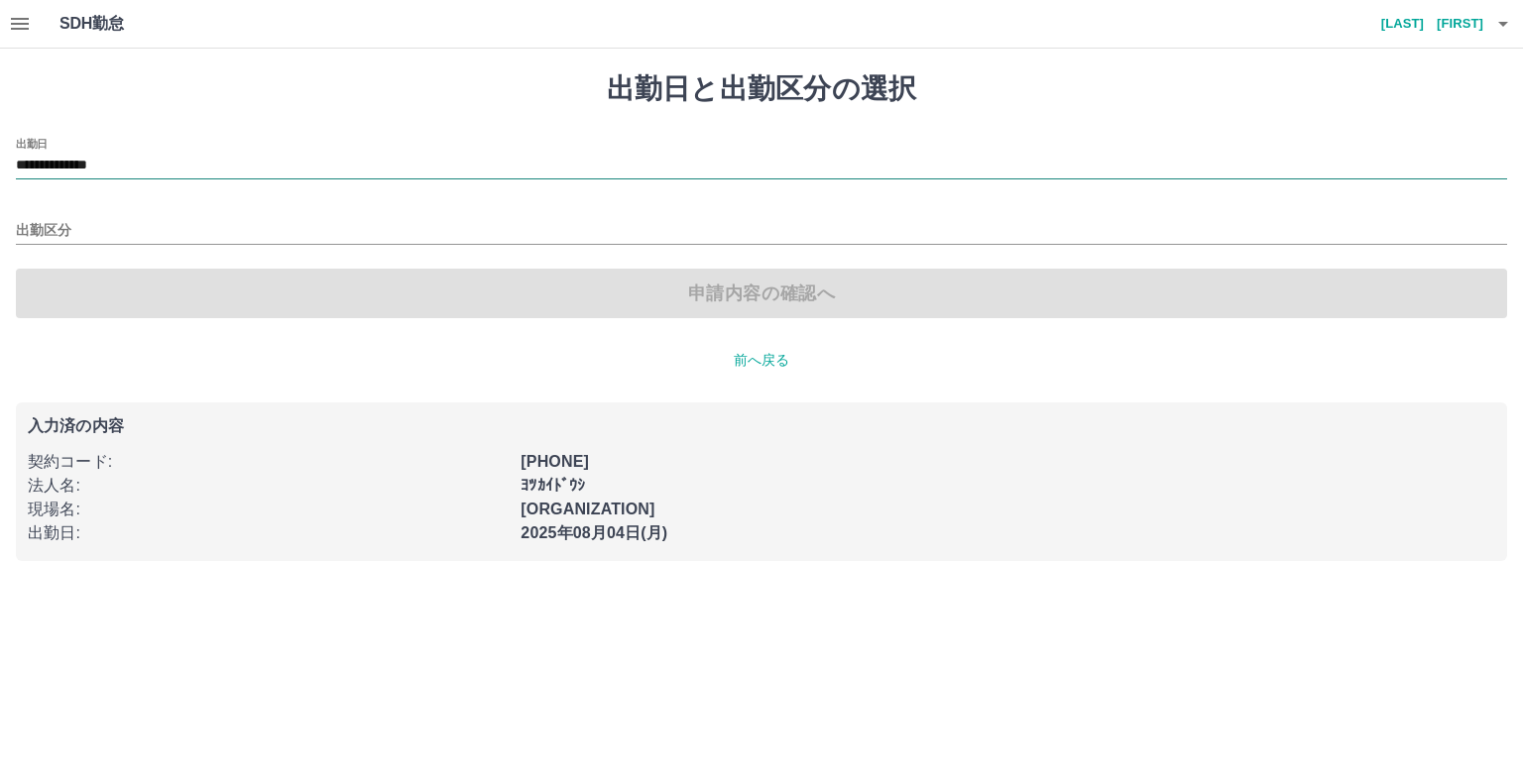 click on "**********" at bounding box center [762, 166] 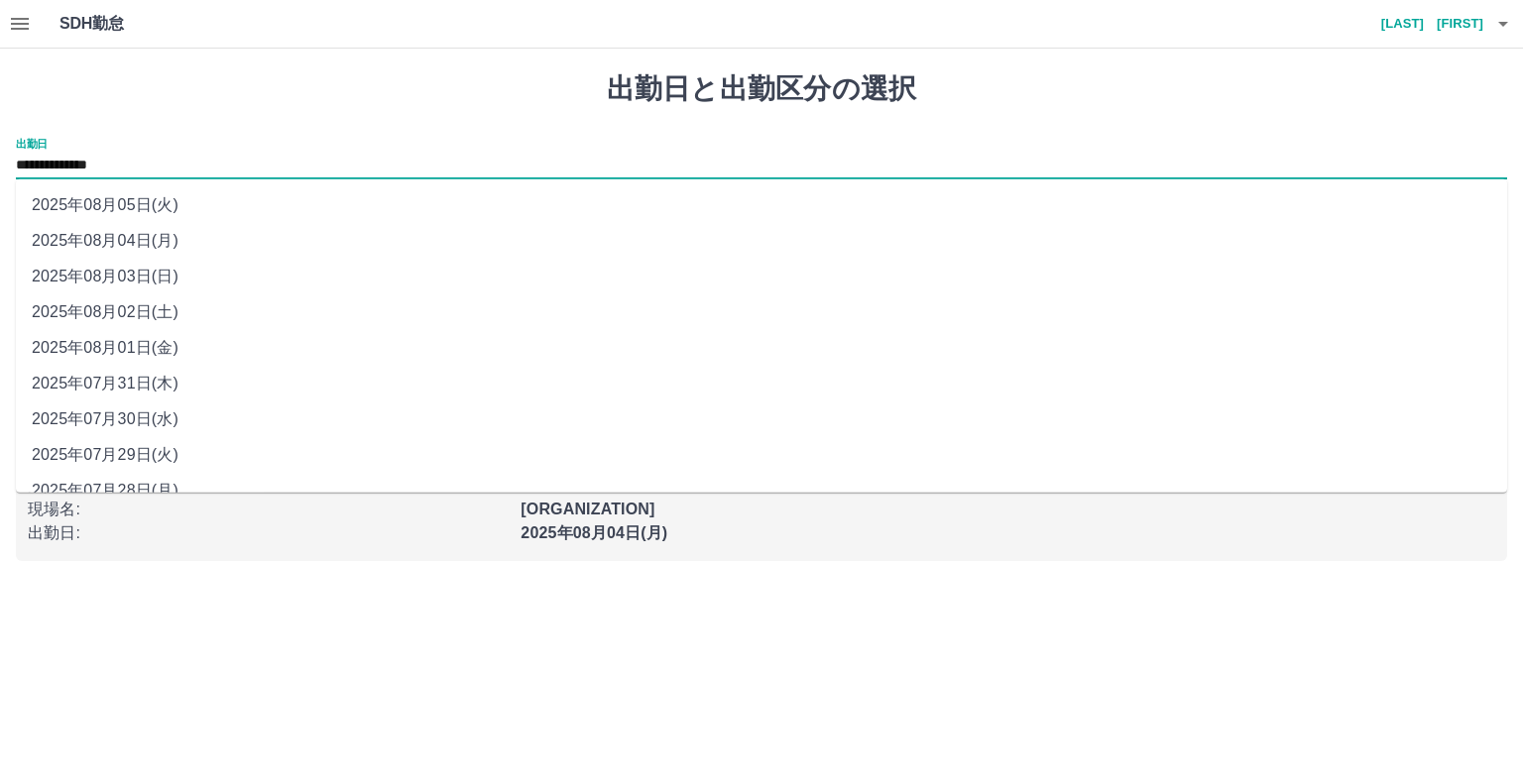 click on "2025年08月04日(月)" at bounding box center (762, 241) 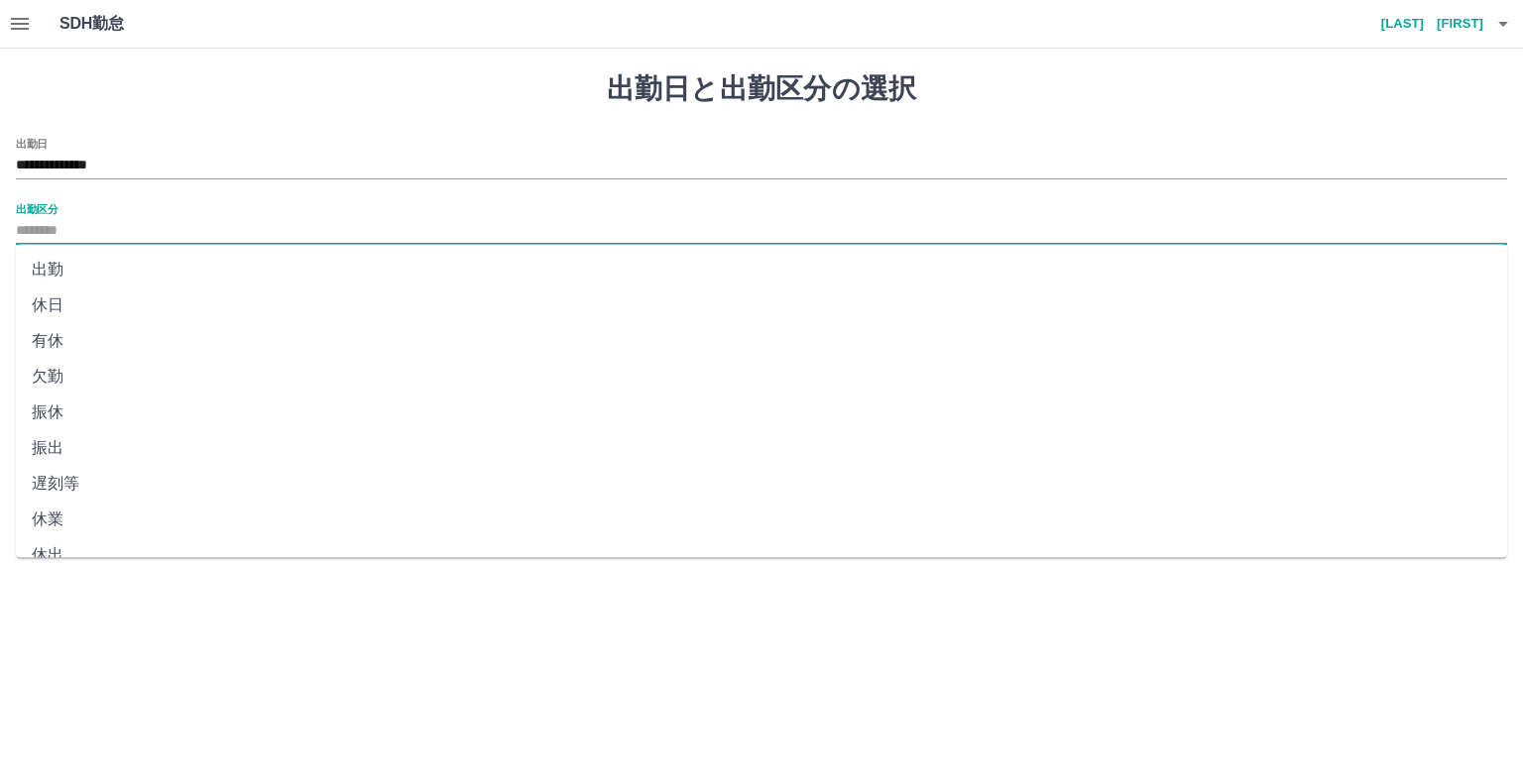 click on "出勤区分" at bounding box center [762, 231] 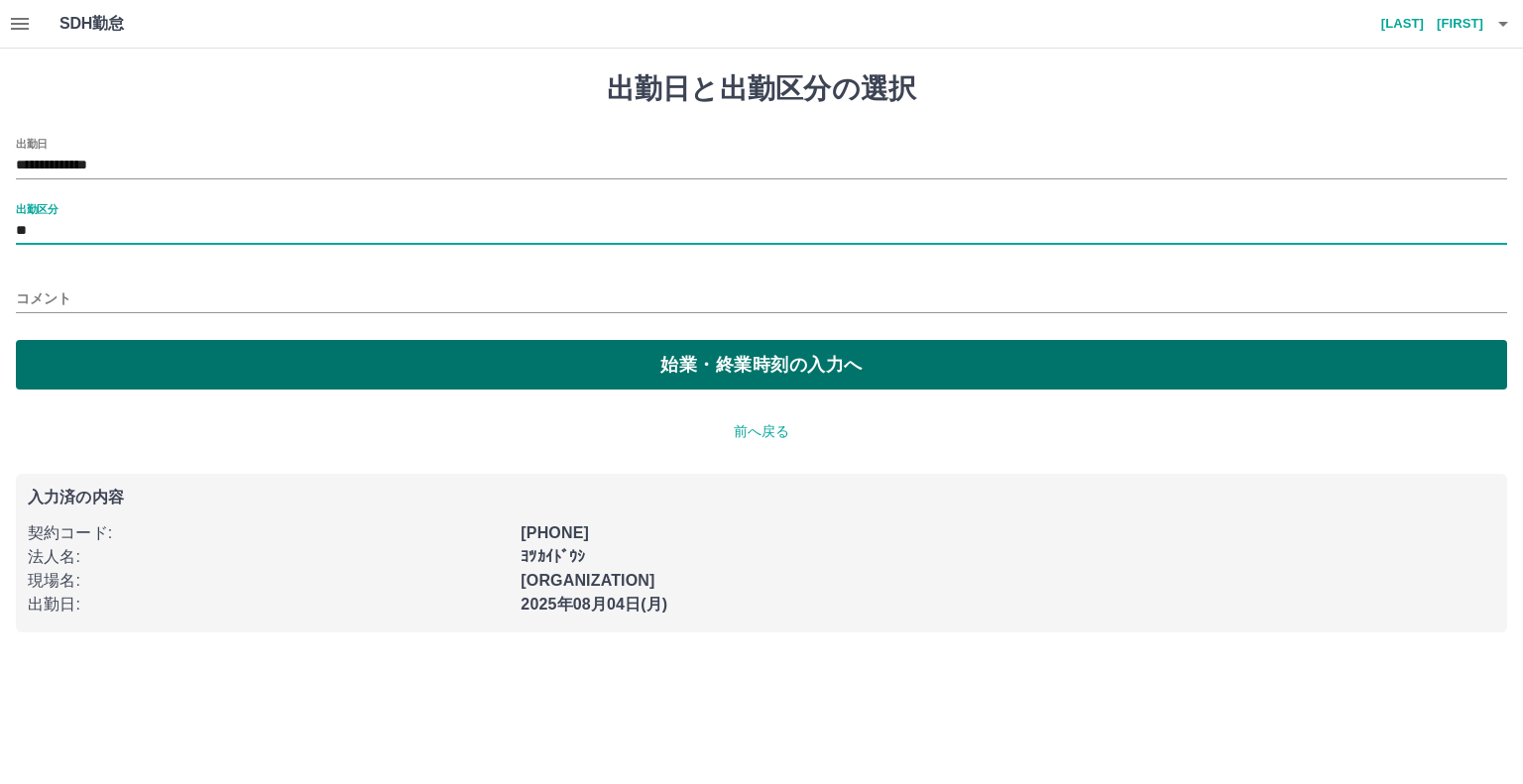 click on "始業・終業時刻の入力へ" at bounding box center [762, 365] 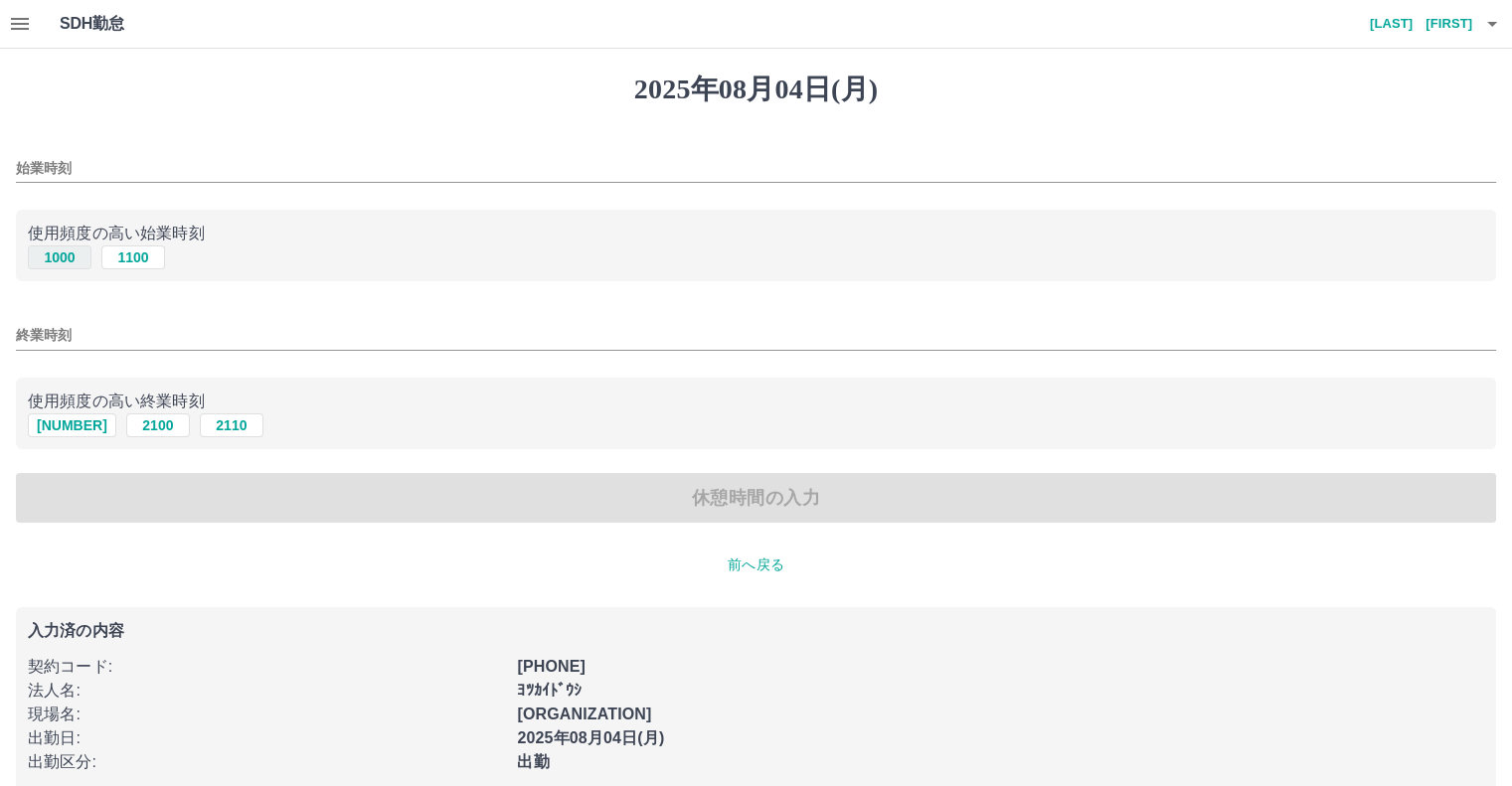 click on "1000" at bounding box center [60, 257] 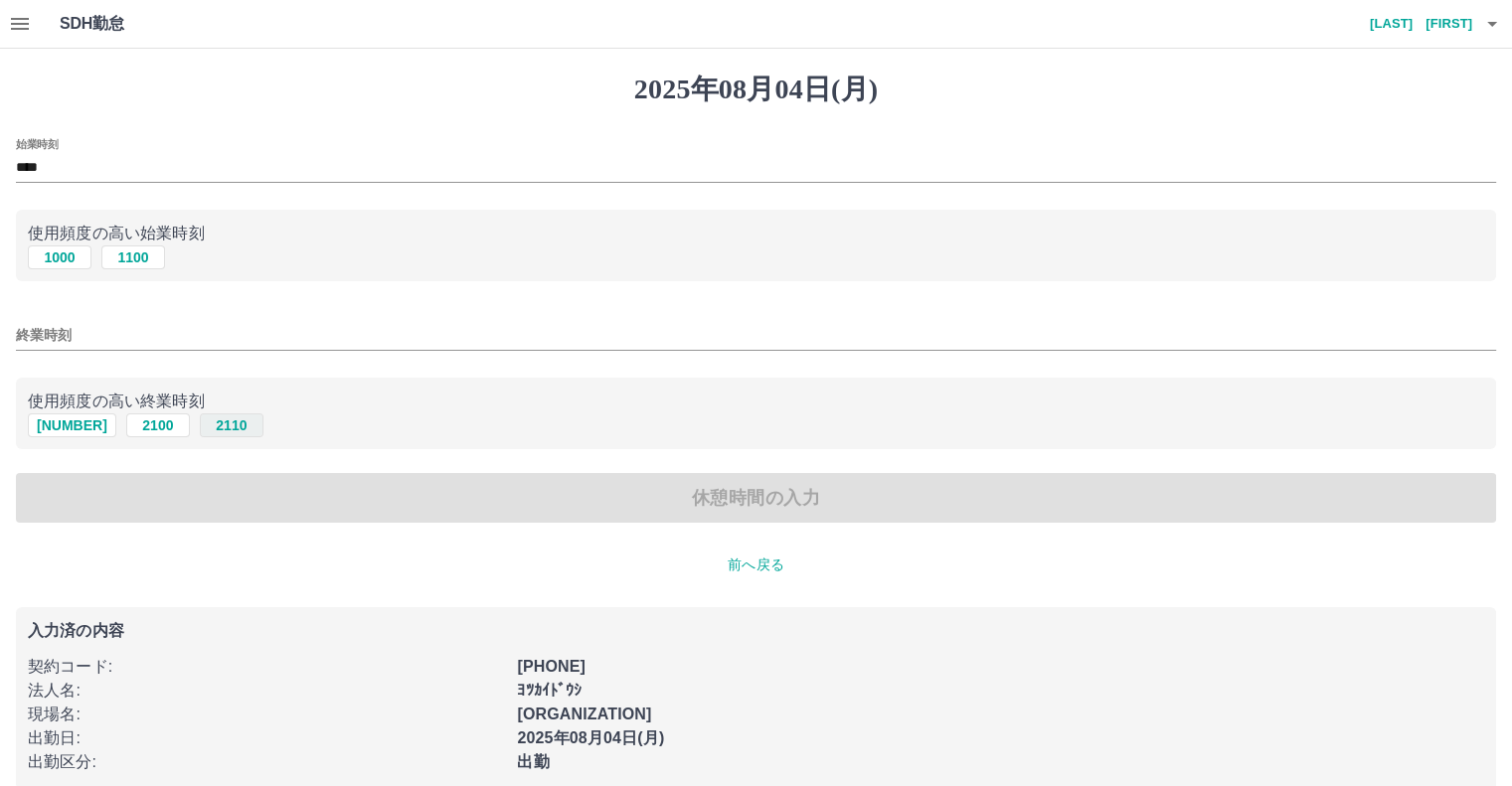 click on "2110" at bounding box center (232, 425) 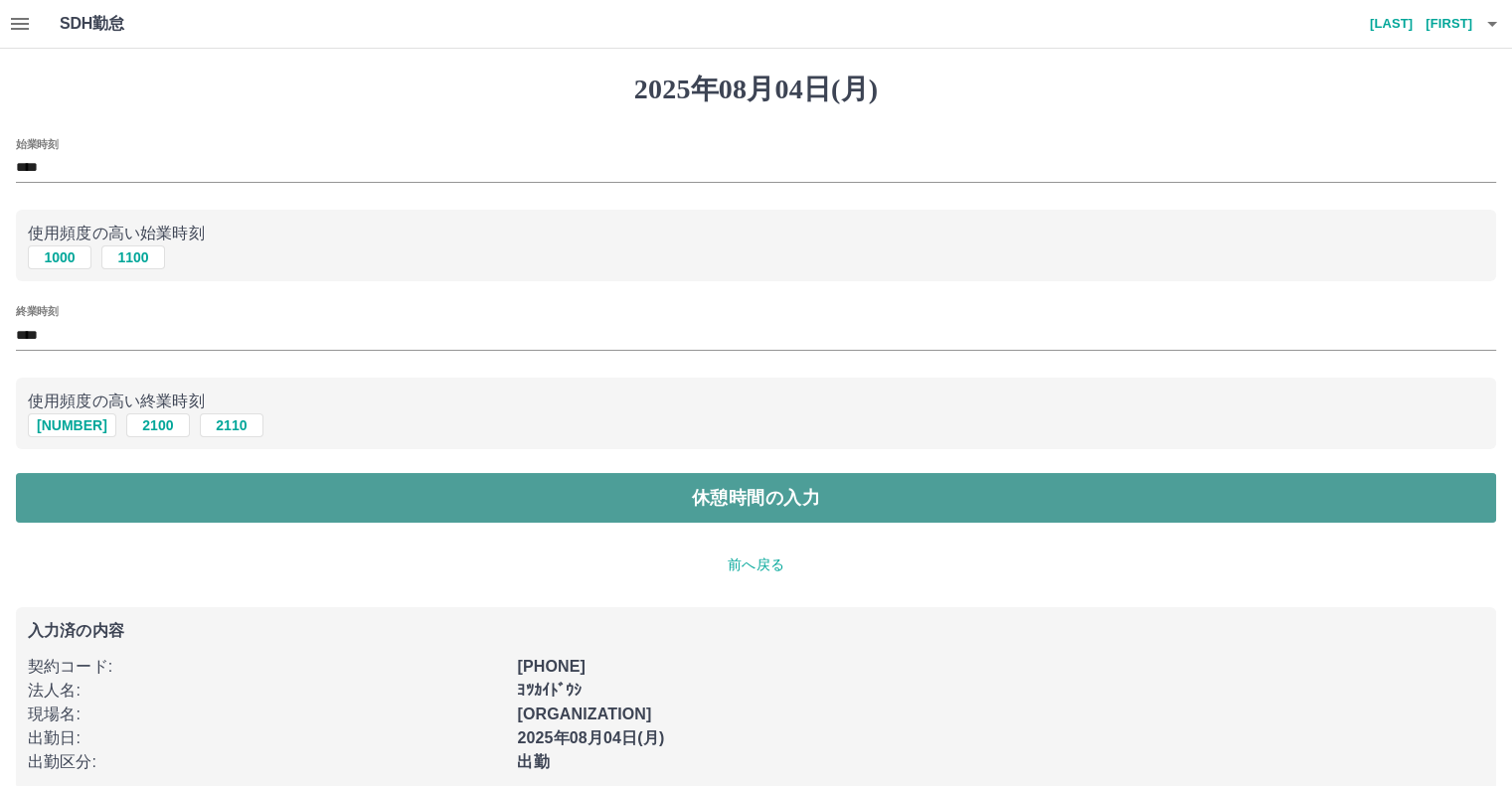 click on "休憩時間の入力" at bounding box center (756, 498) 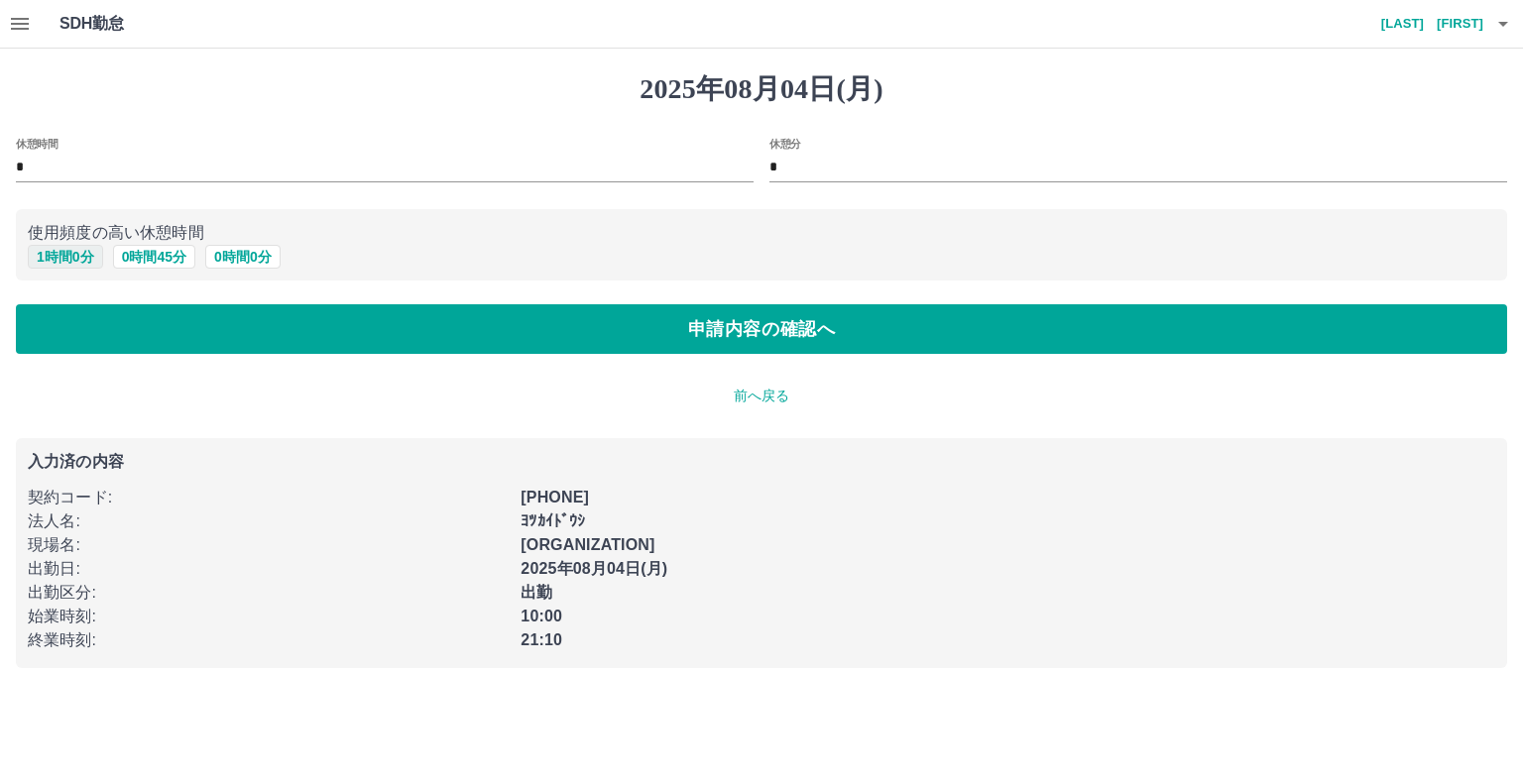 click on "1 時間 0 分" at bounding box center [65, 257] 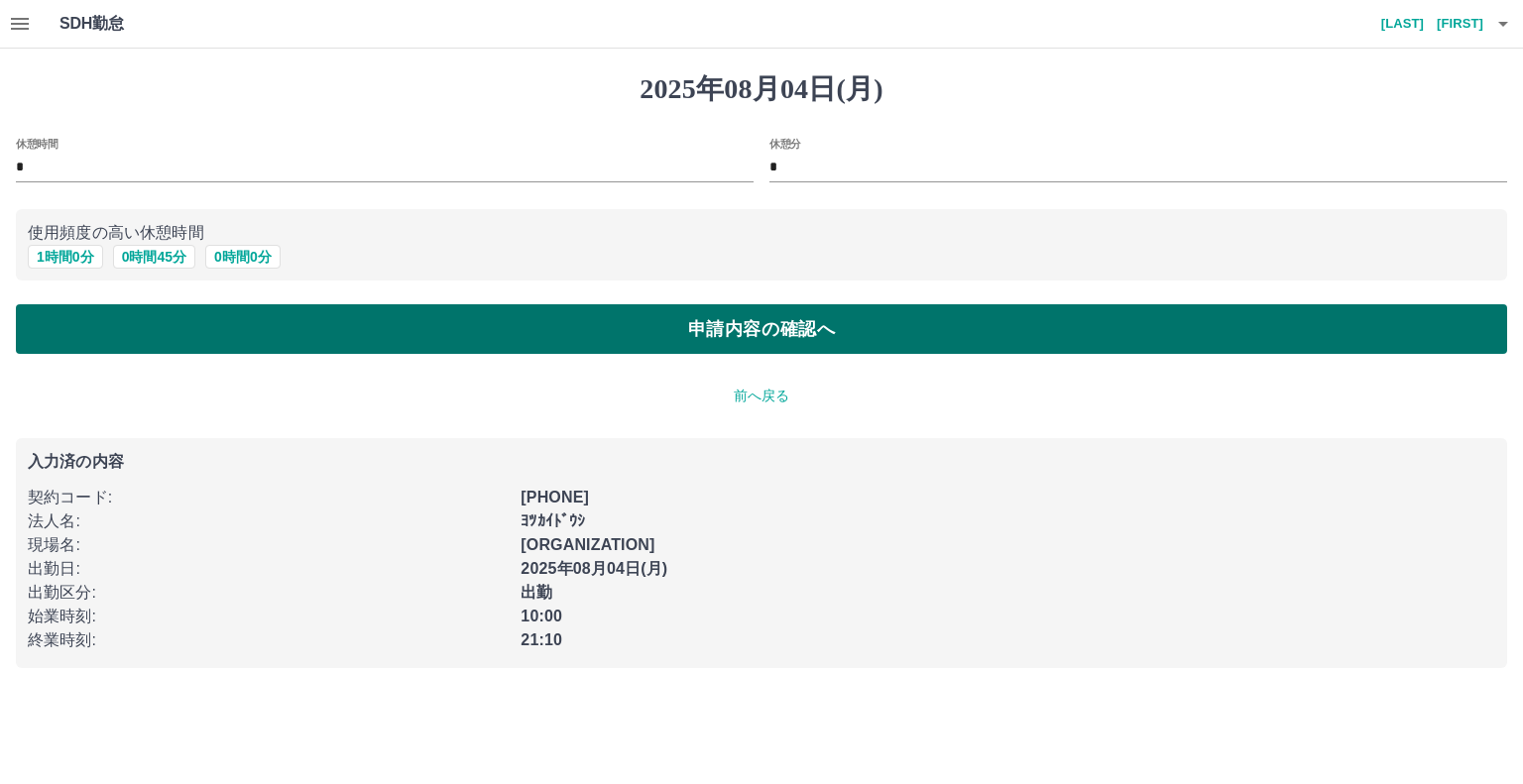 click on "申請内容の確認へ" at bounding box center [762, 329] 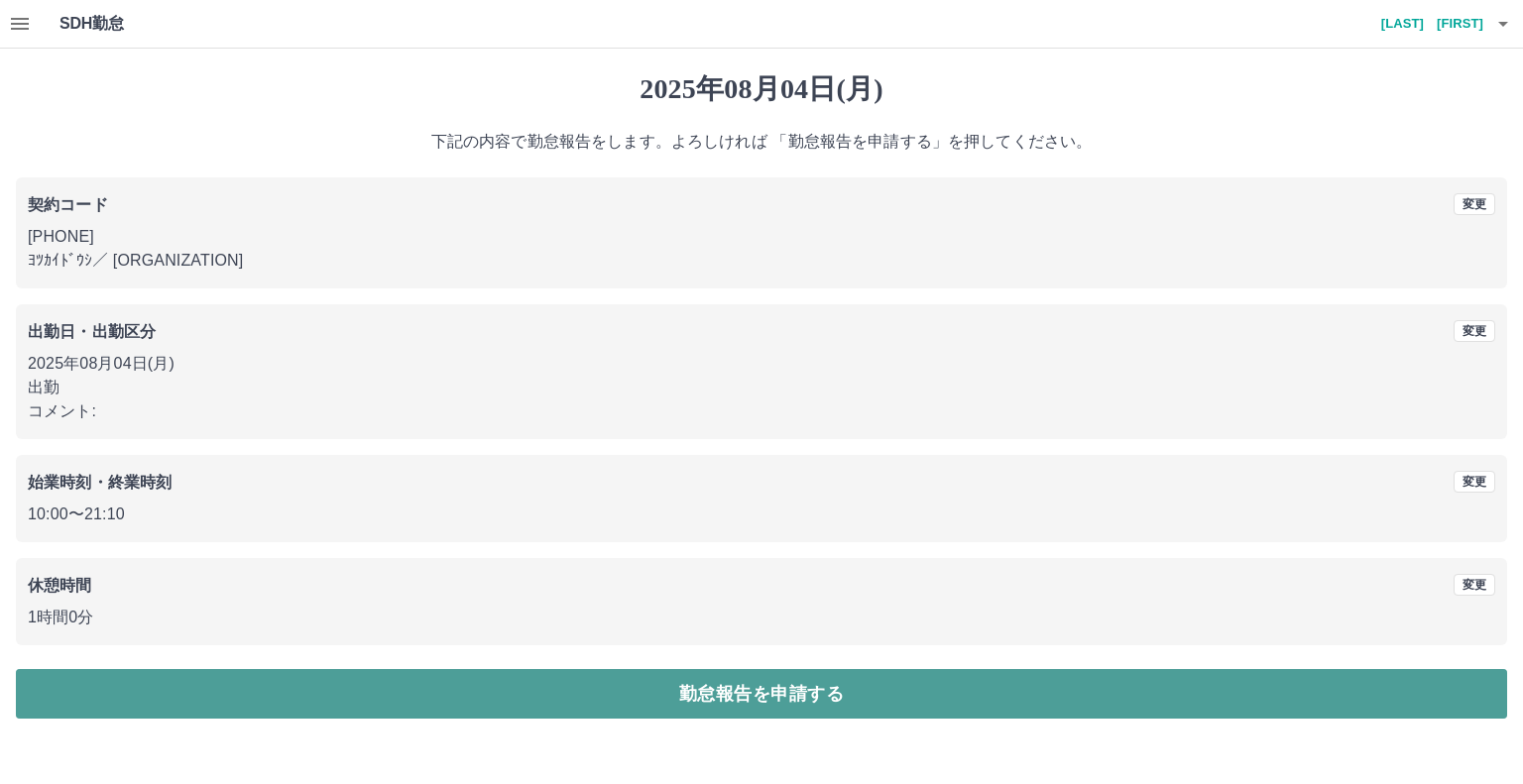click on "勤怠報告を申請する" at bounding box center (762, 694) 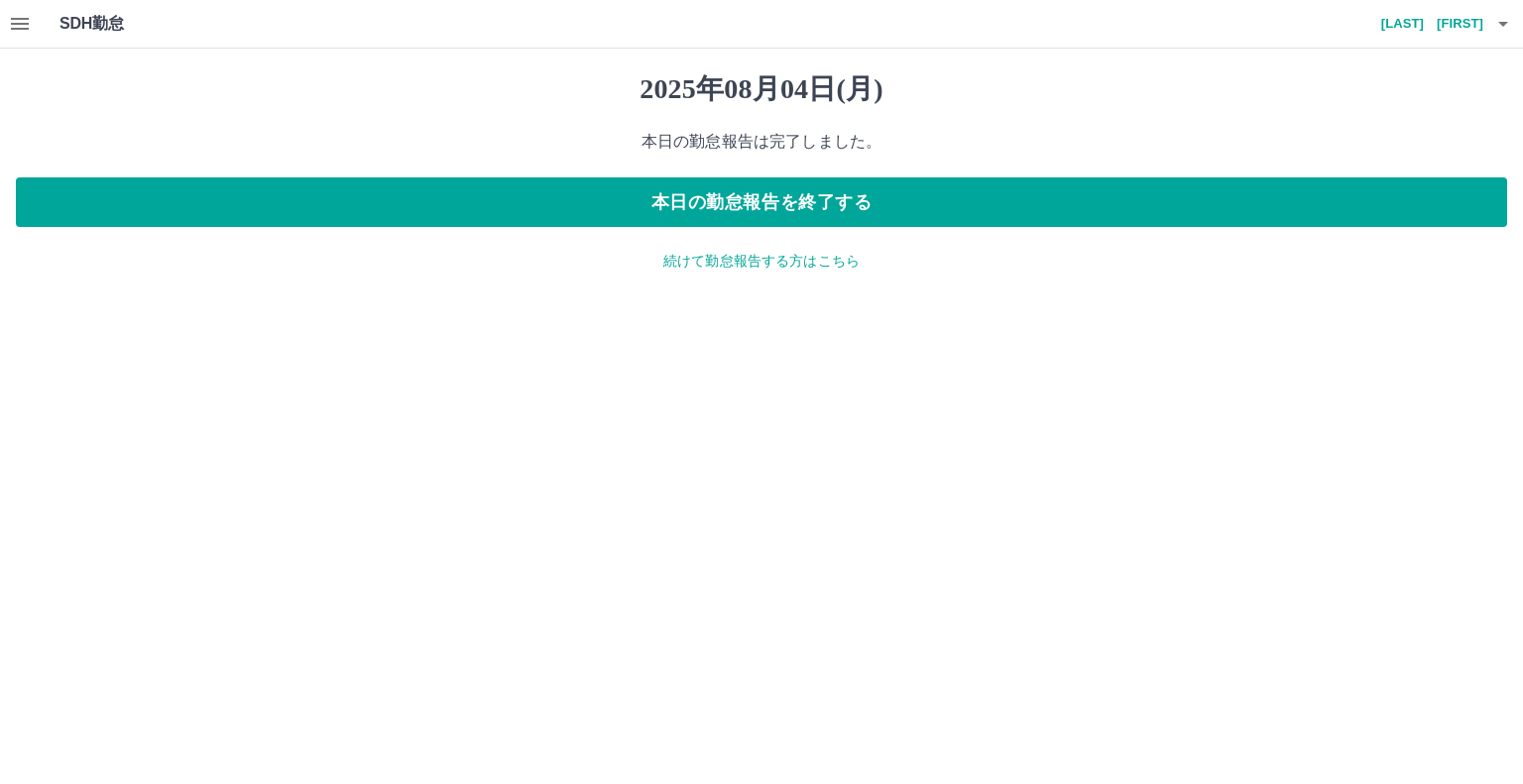 click 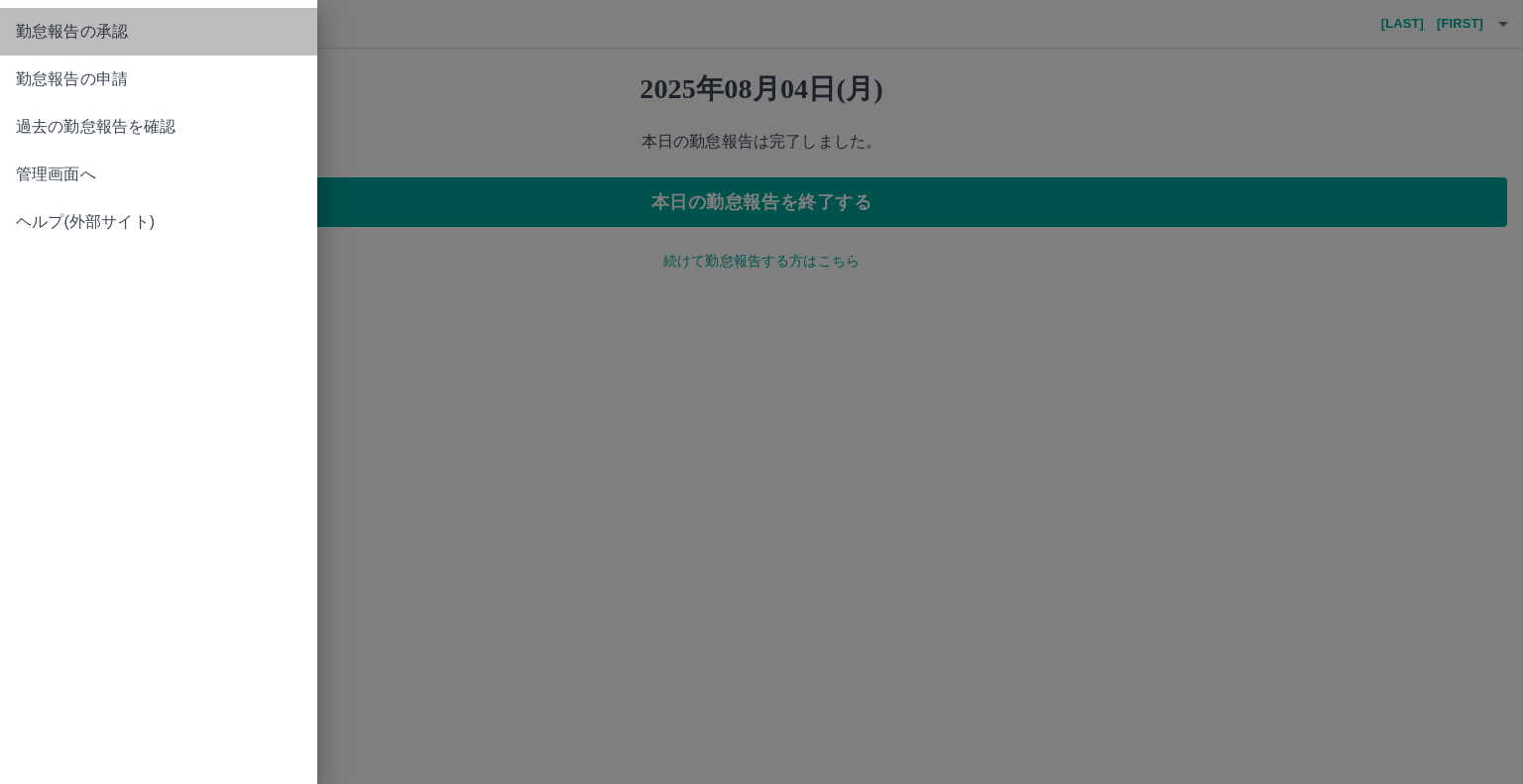 click on "勤怠報告の承認" at bounding box center [159, 32] 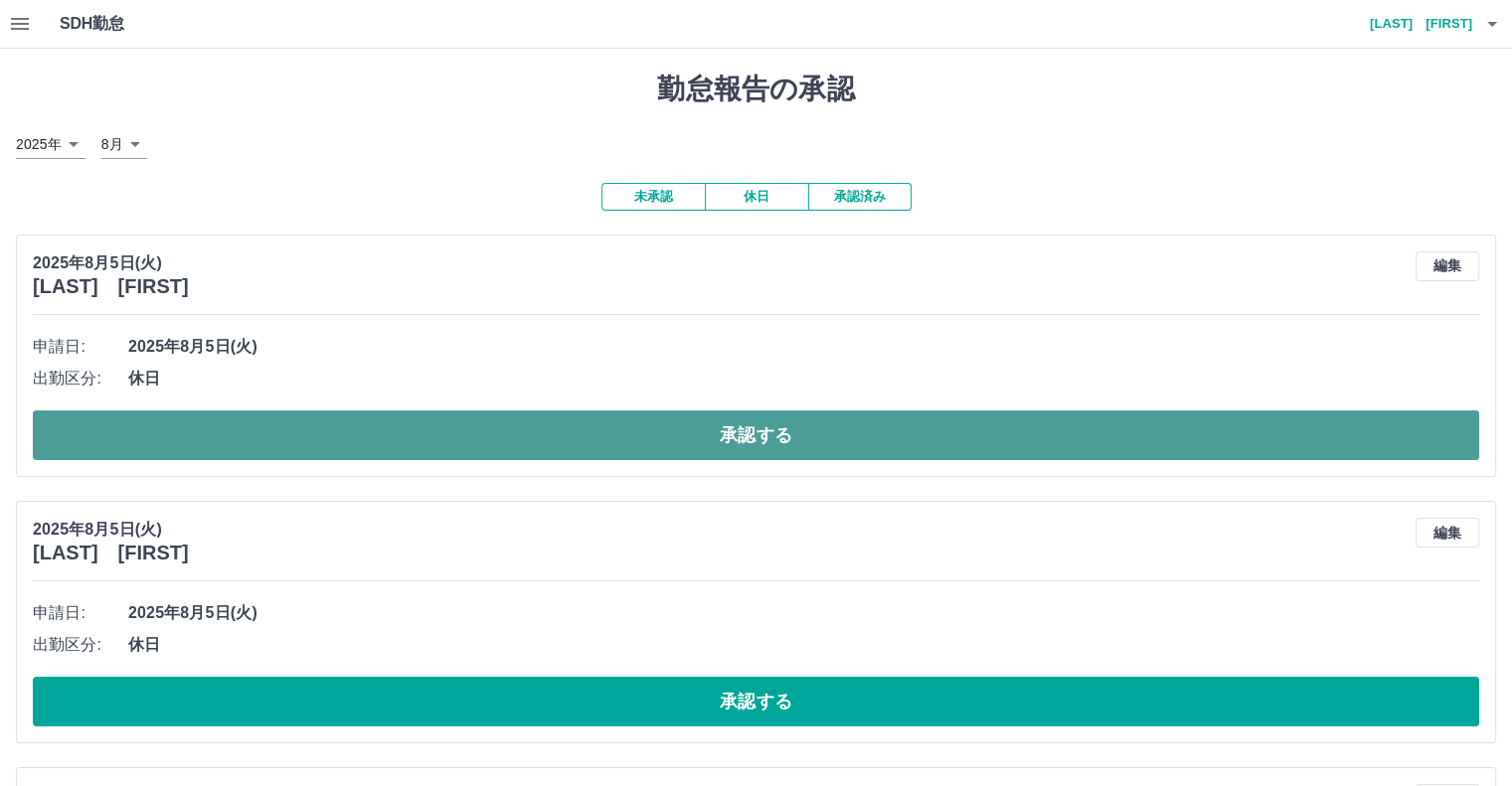 click on "承認する" at bounding box center [756, 435] 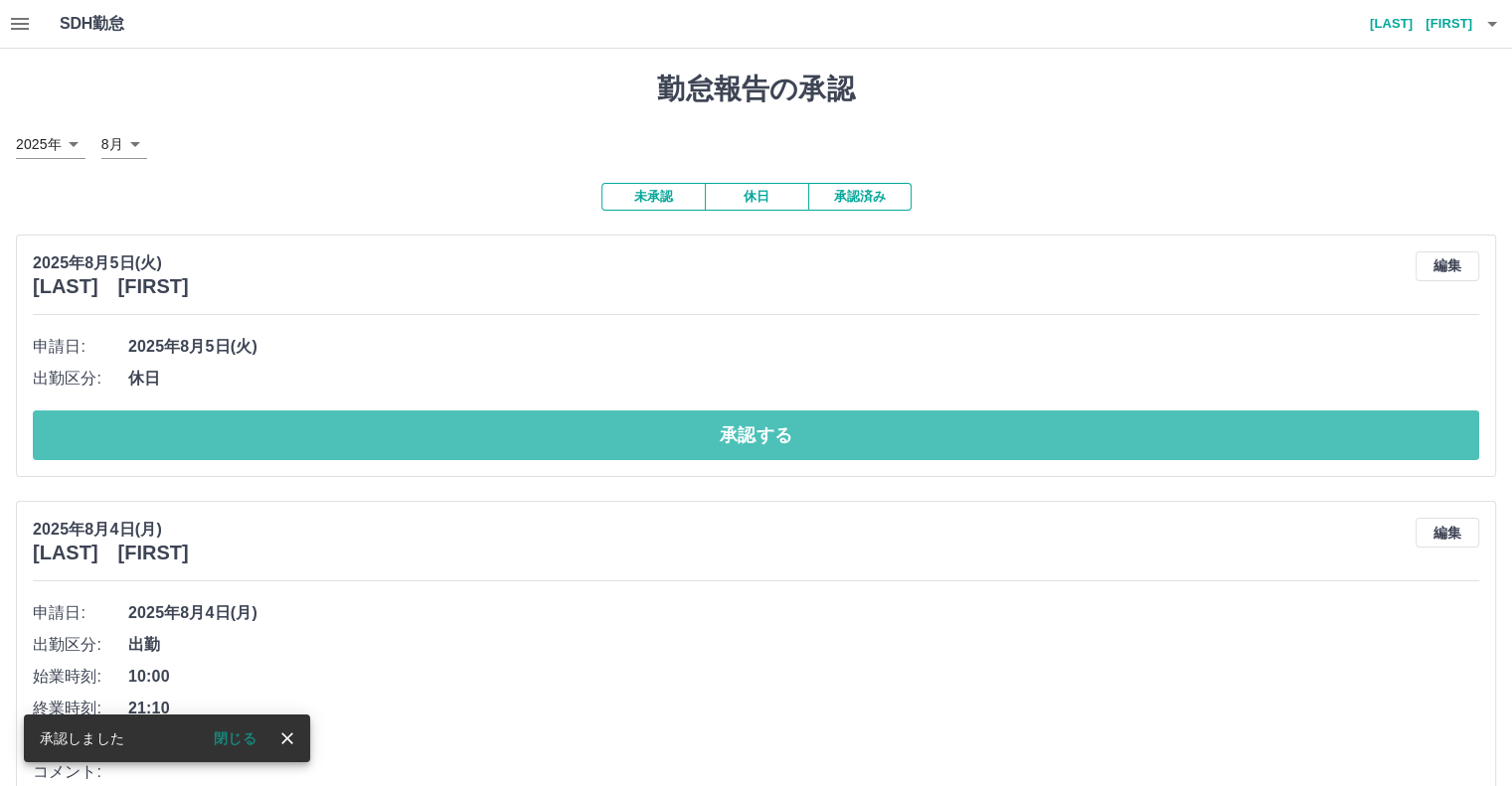 click on "承認する" at bounding box center [756, 435] 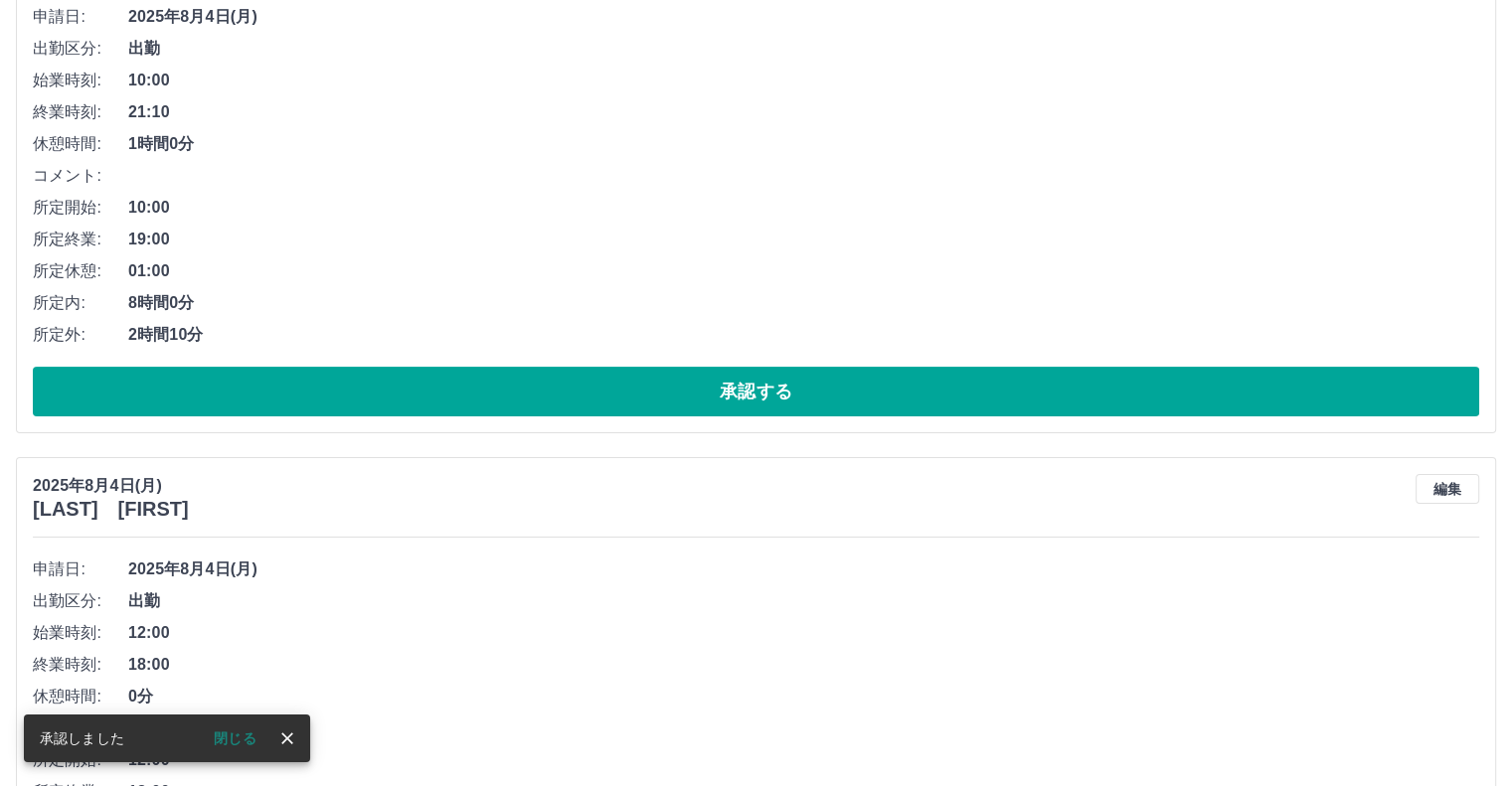 scroll, scrollTop: 497, scrollLeft: 0, axis: vertical 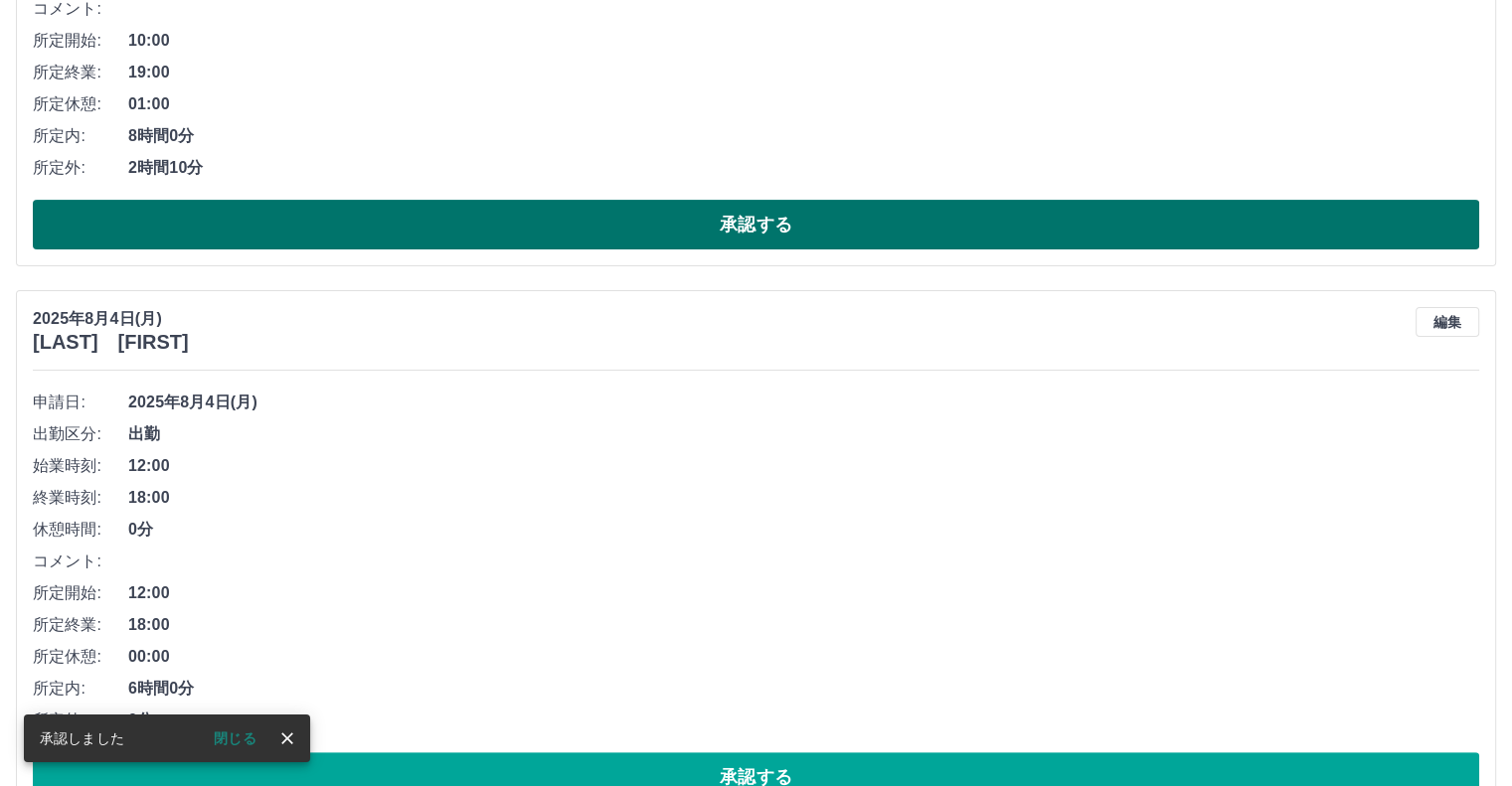 click on "承認する" at bounding box center [756, 225] 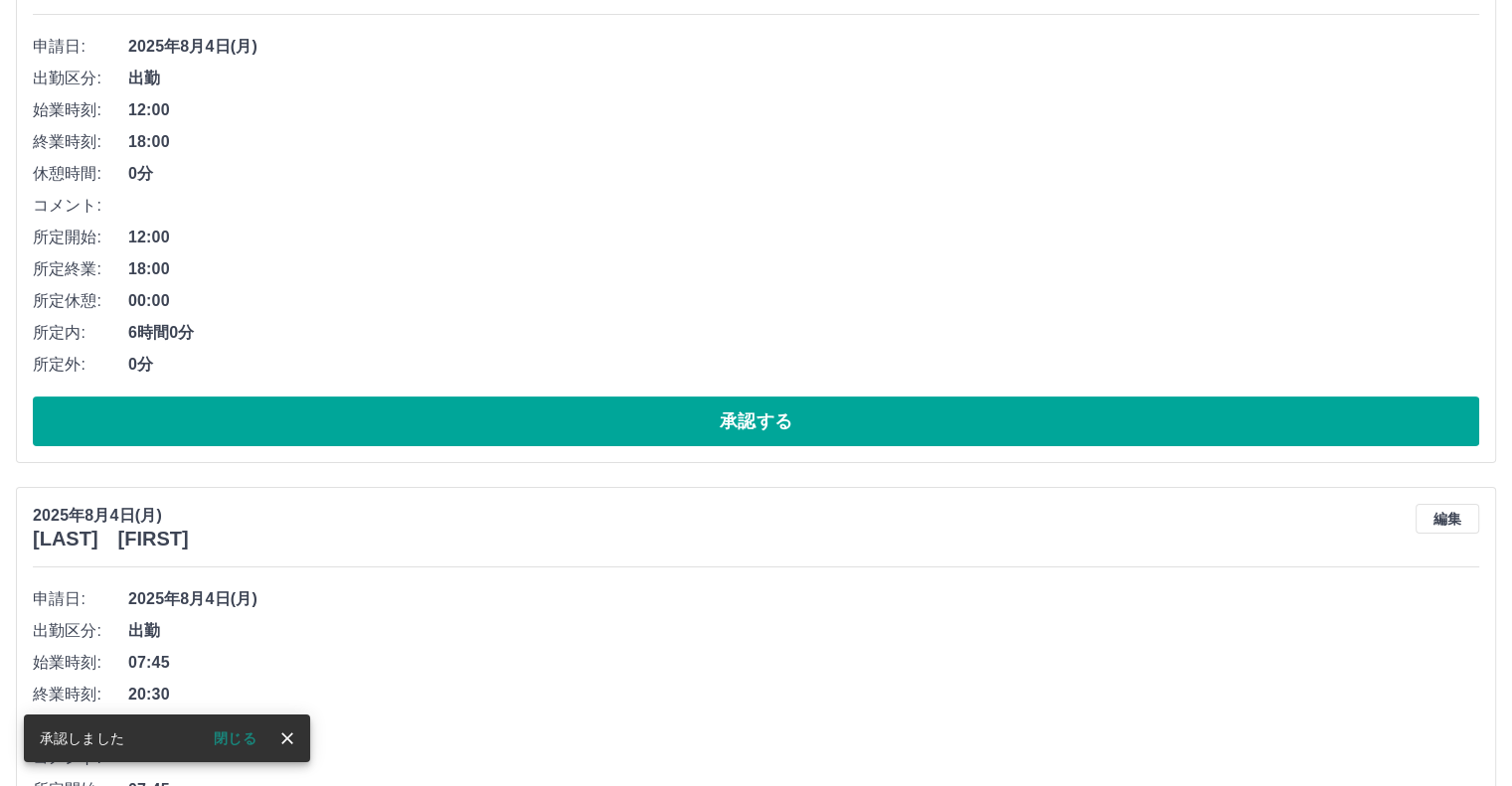 scroll, scrollTop: 397, scrollLeft: 0, axis: vertical 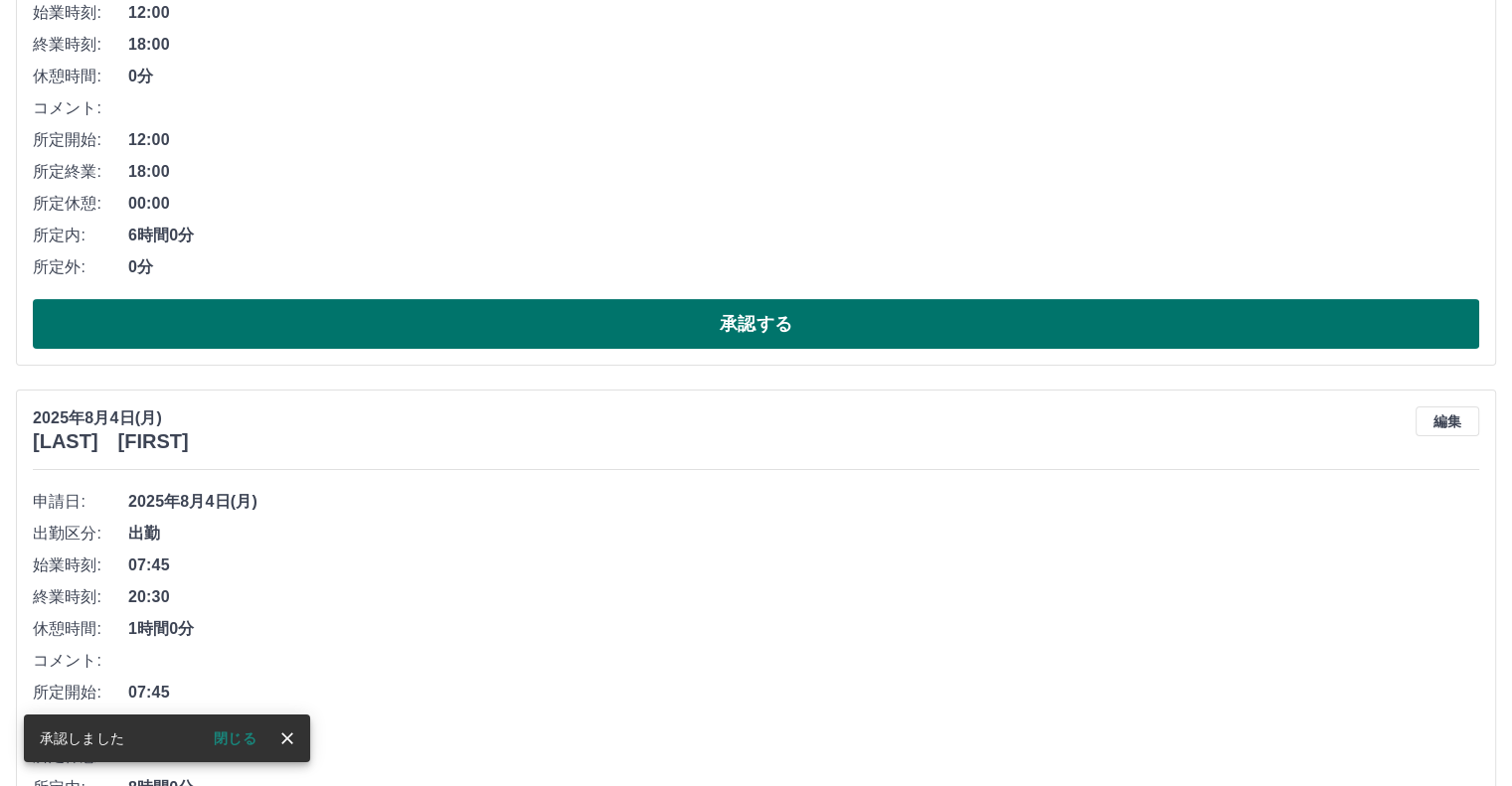 click on "承認する" at bounding box center [756, 324] 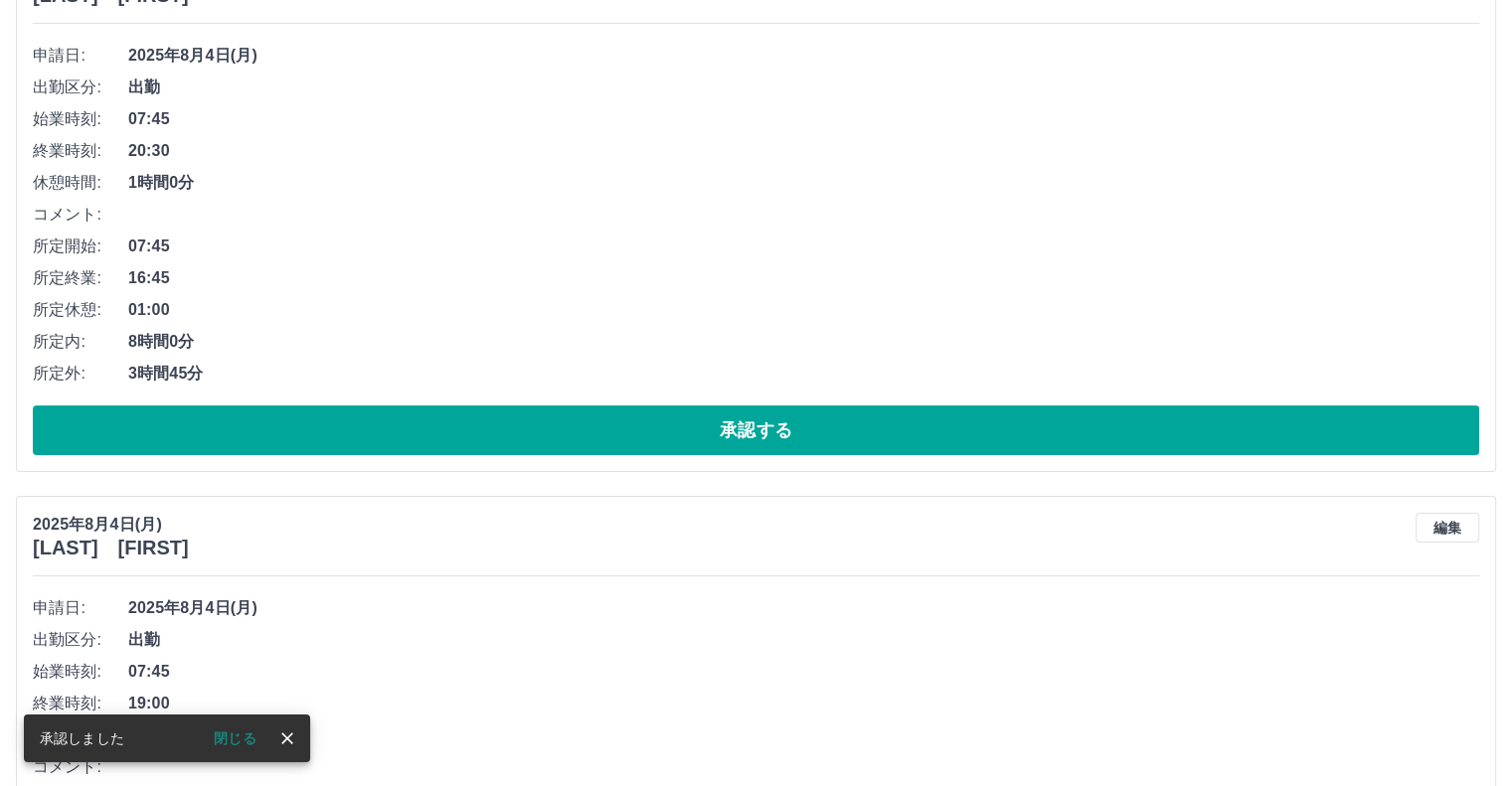 scroll, scrollTop: 497, scrollLeft: 0, axis: vertical 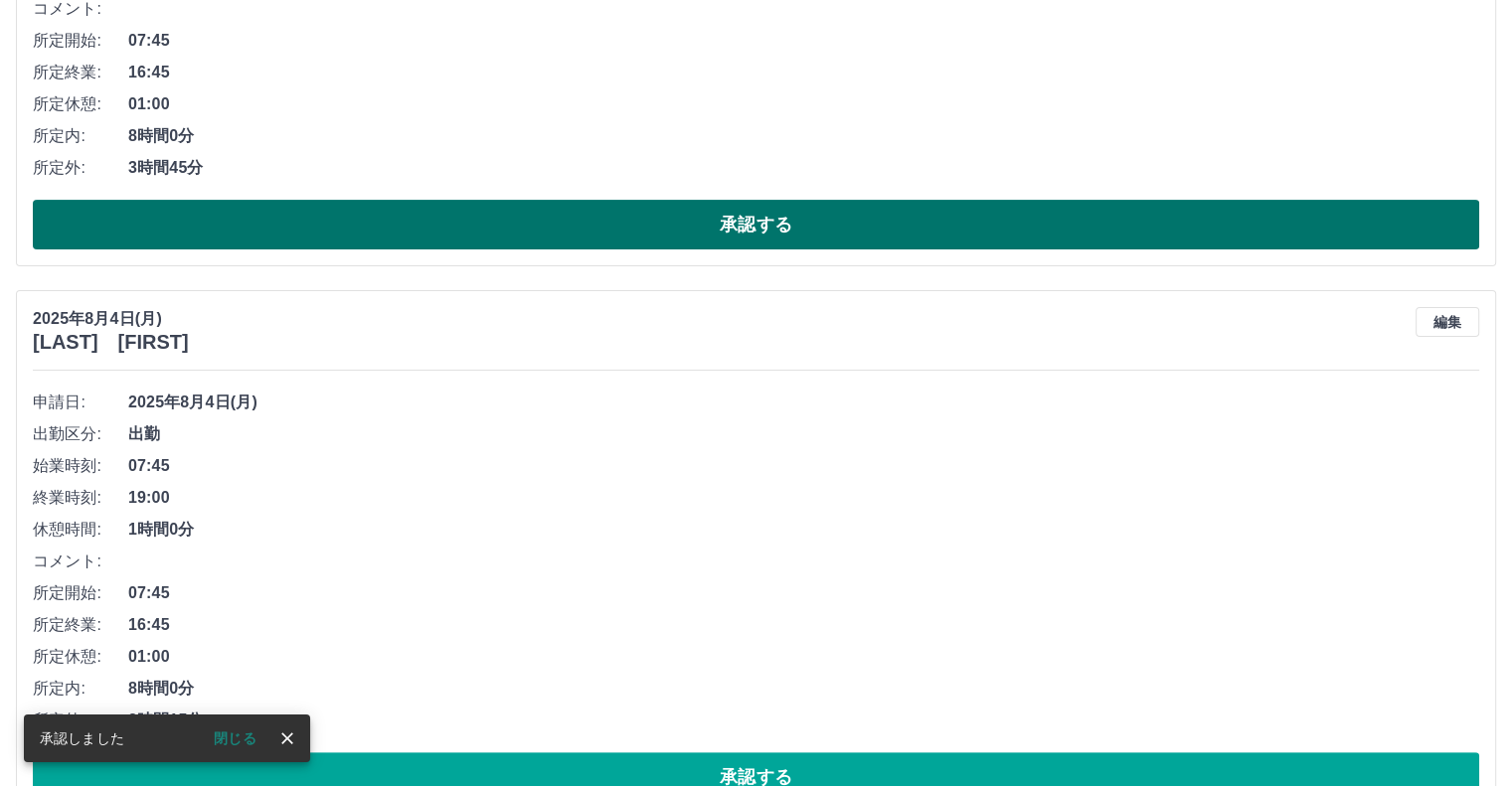 click on "承認する" at bounding box center [756, 225] 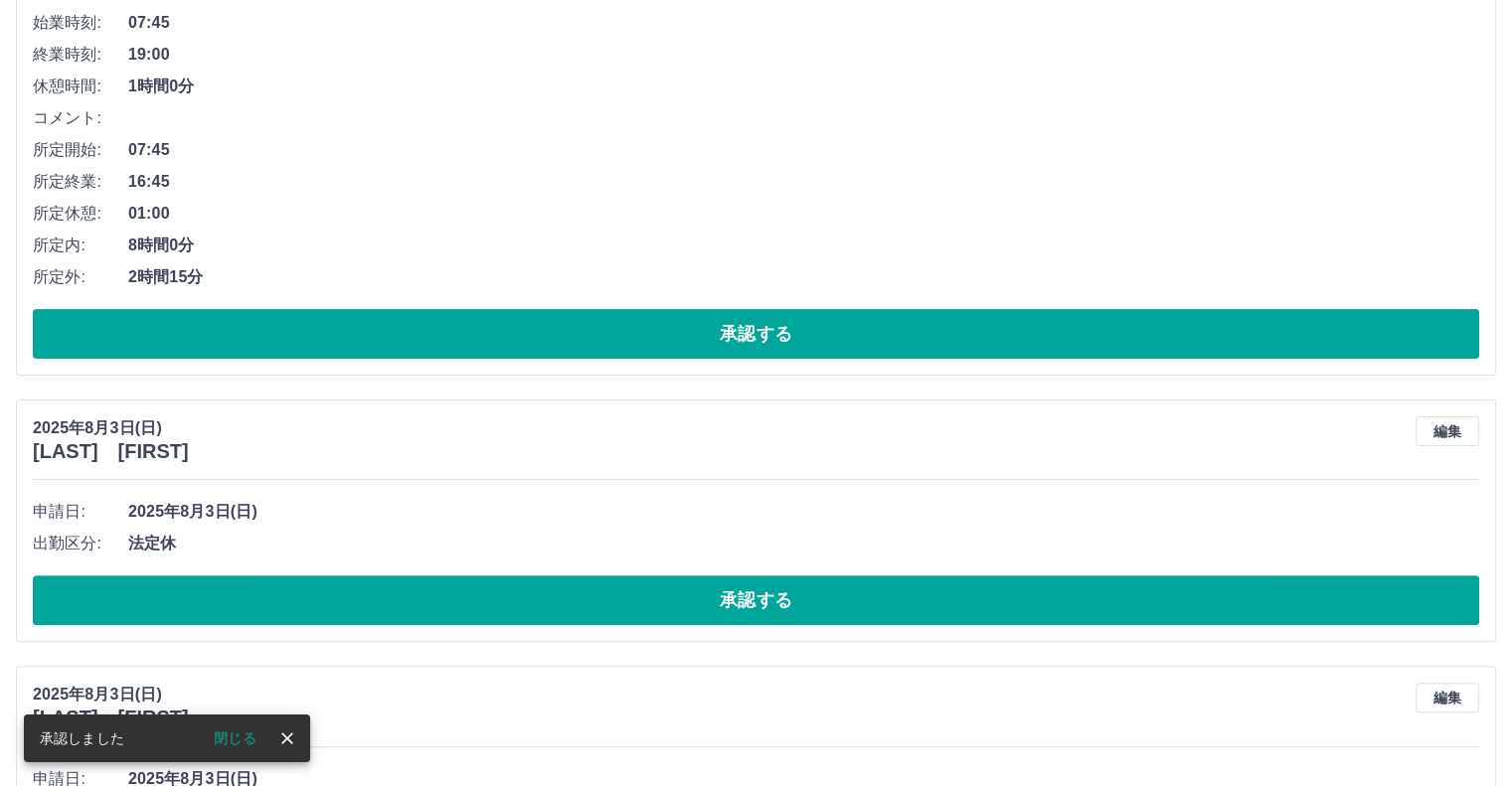scroll, scrollTop: 397, scrollLeft: 0, axis: vertical 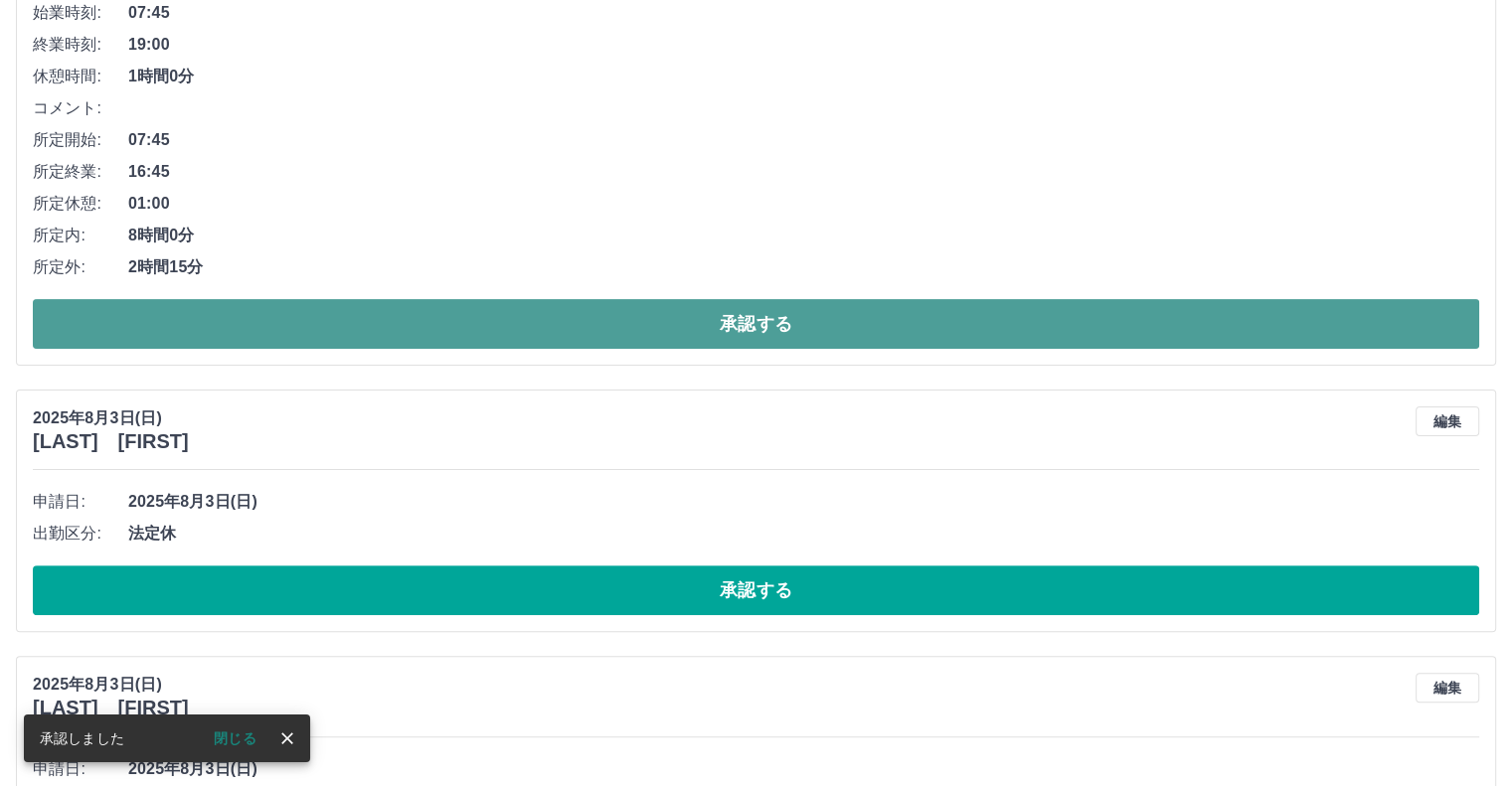 click on "承認する" at bounding box center (756, 324) 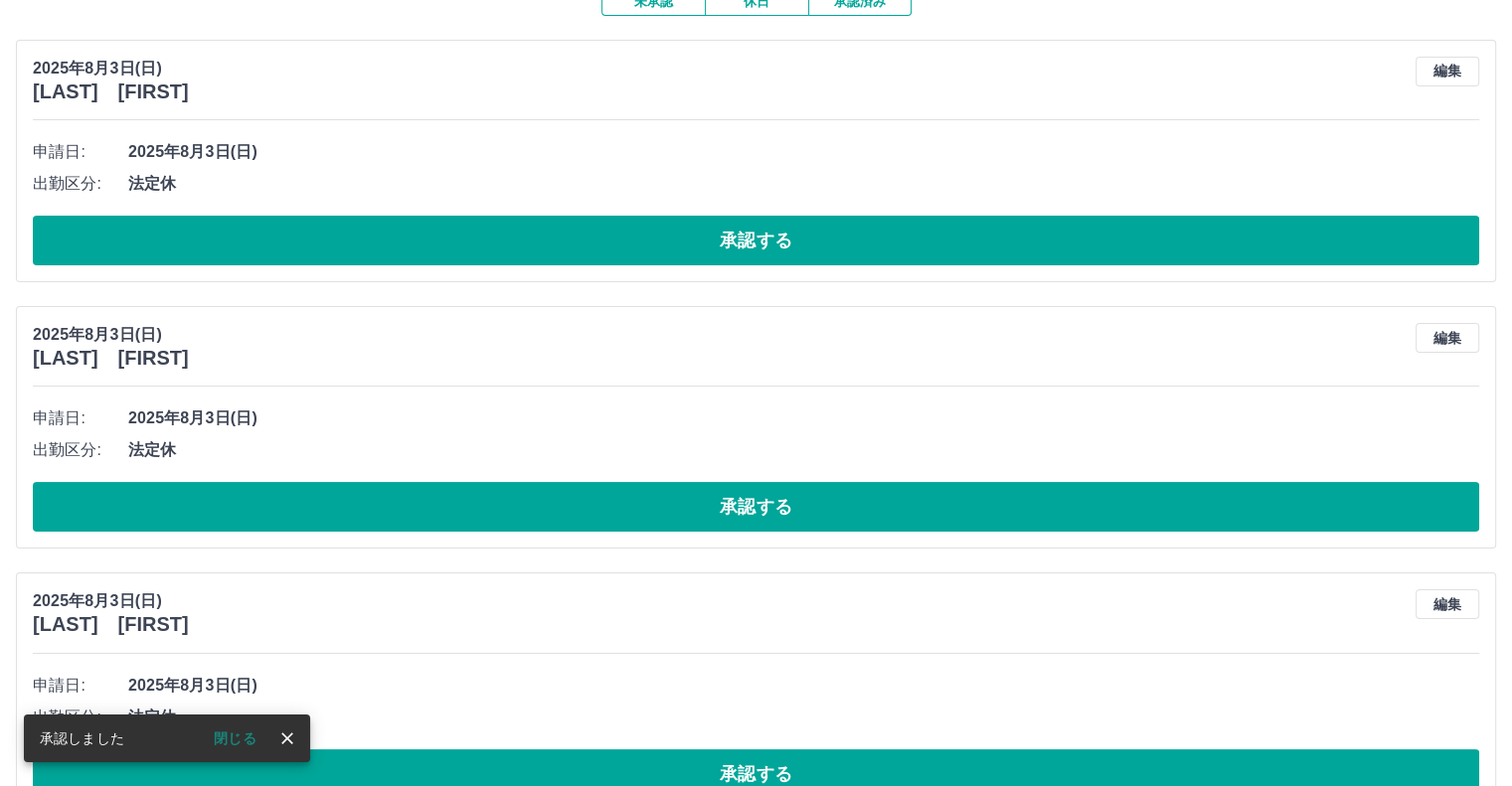 scroll, scrollTop: 199, scrollLeft: 0, axis: vertical 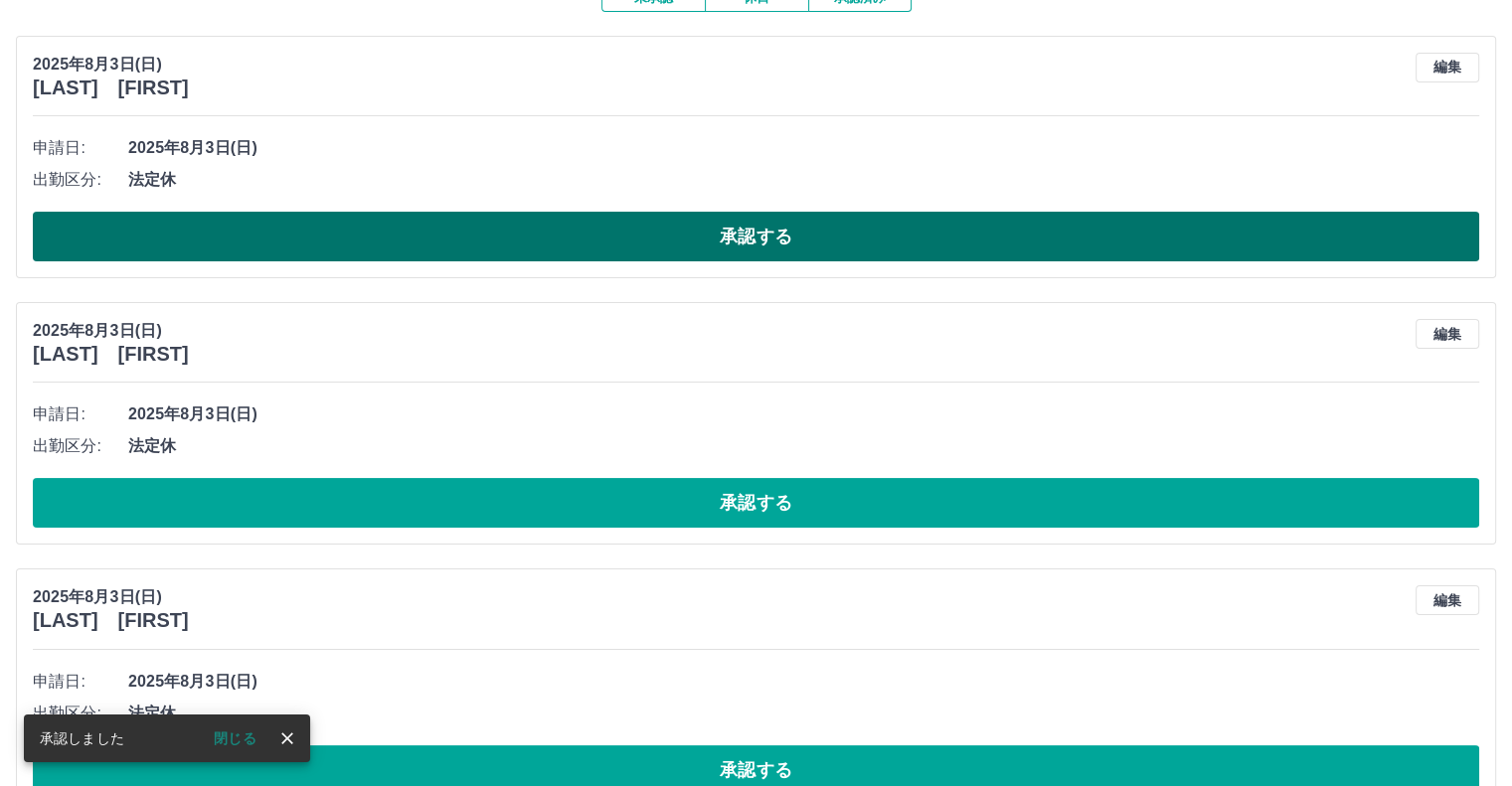 click on "承認する" at bounding box center (756, 236) 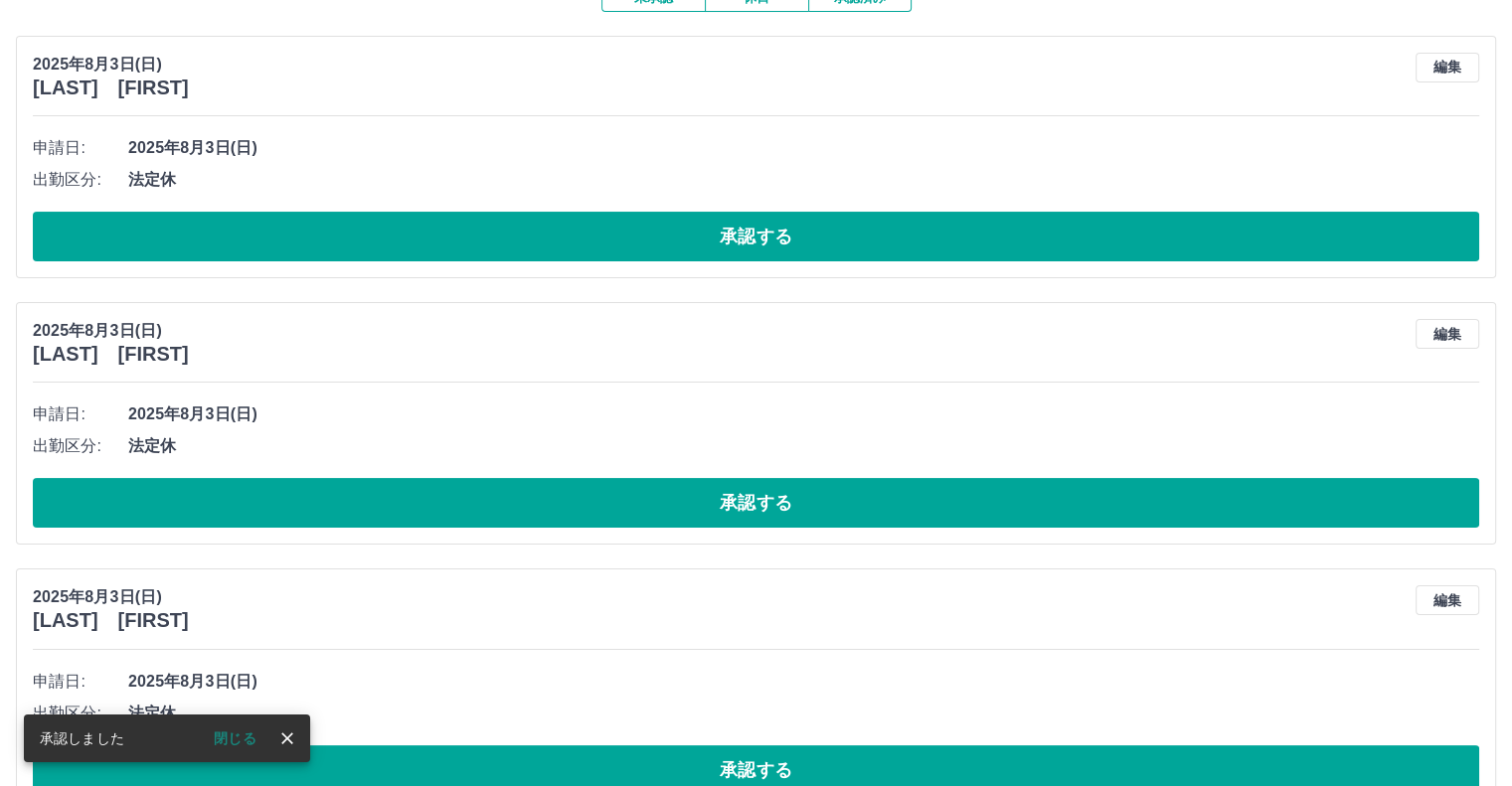 click on "承認する" at bounding box center (756, 236) 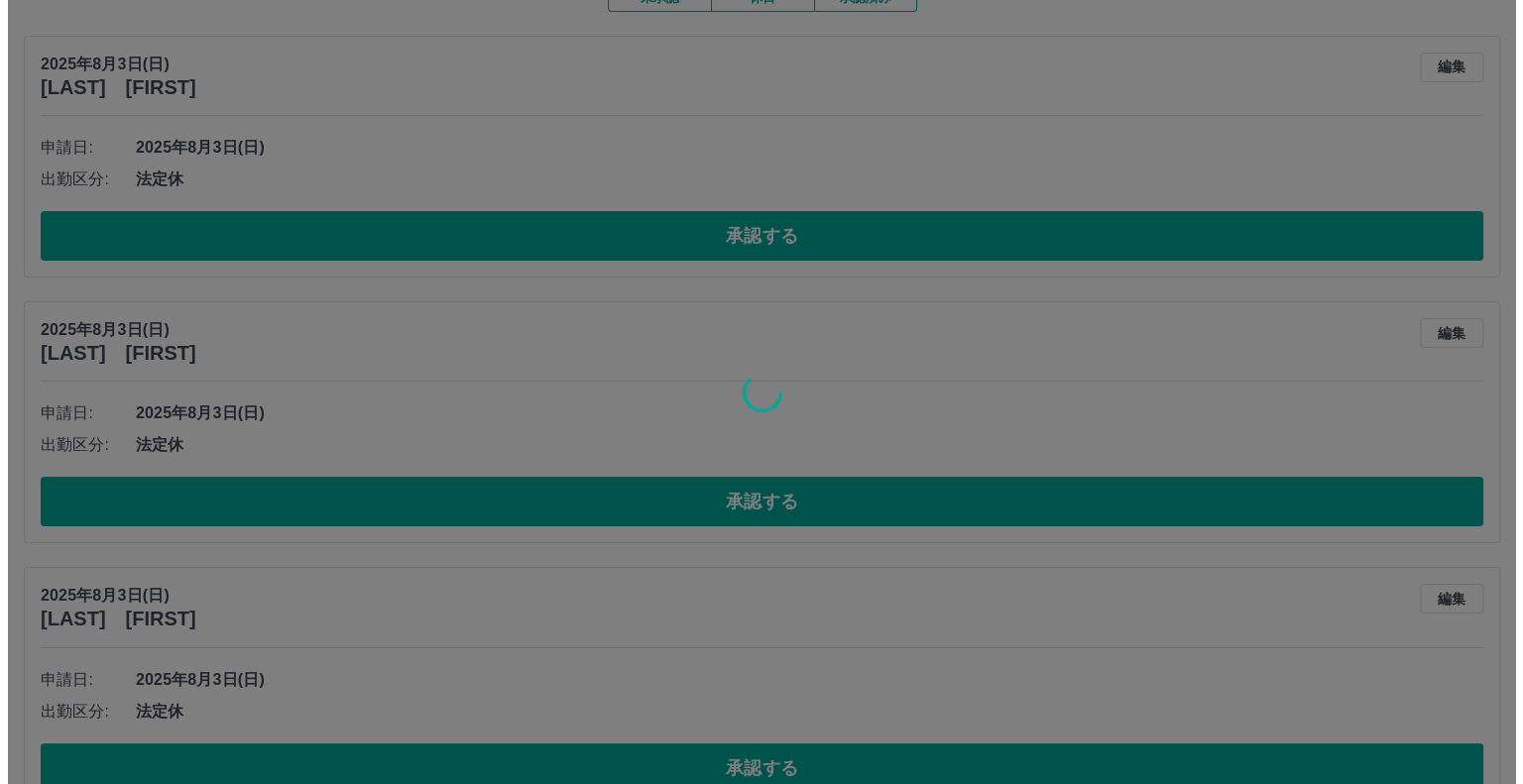 scroll, scrollTop: 0, scrollLeft: 0, axis: both 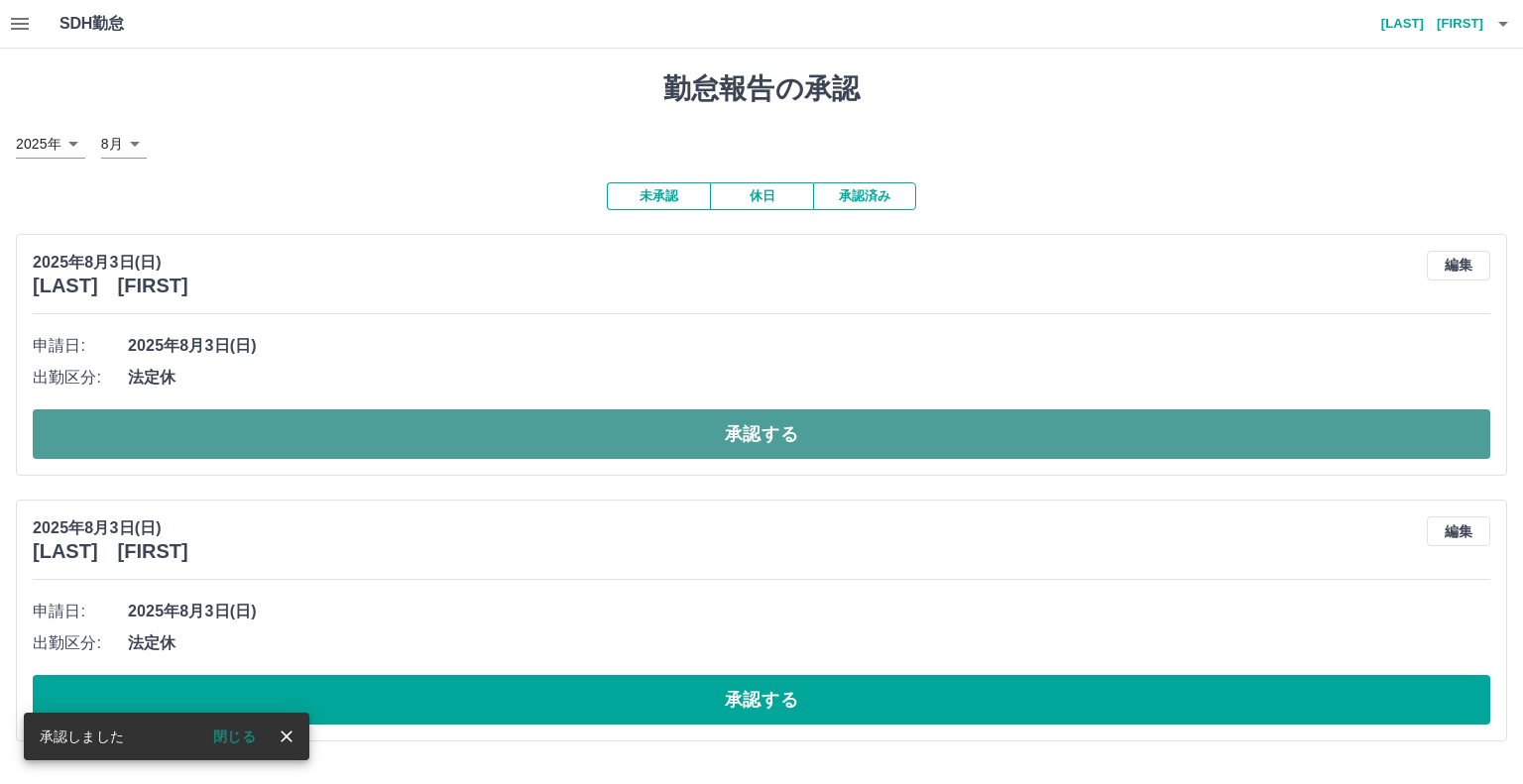click on "承認する" at bounding box center [762, 434] 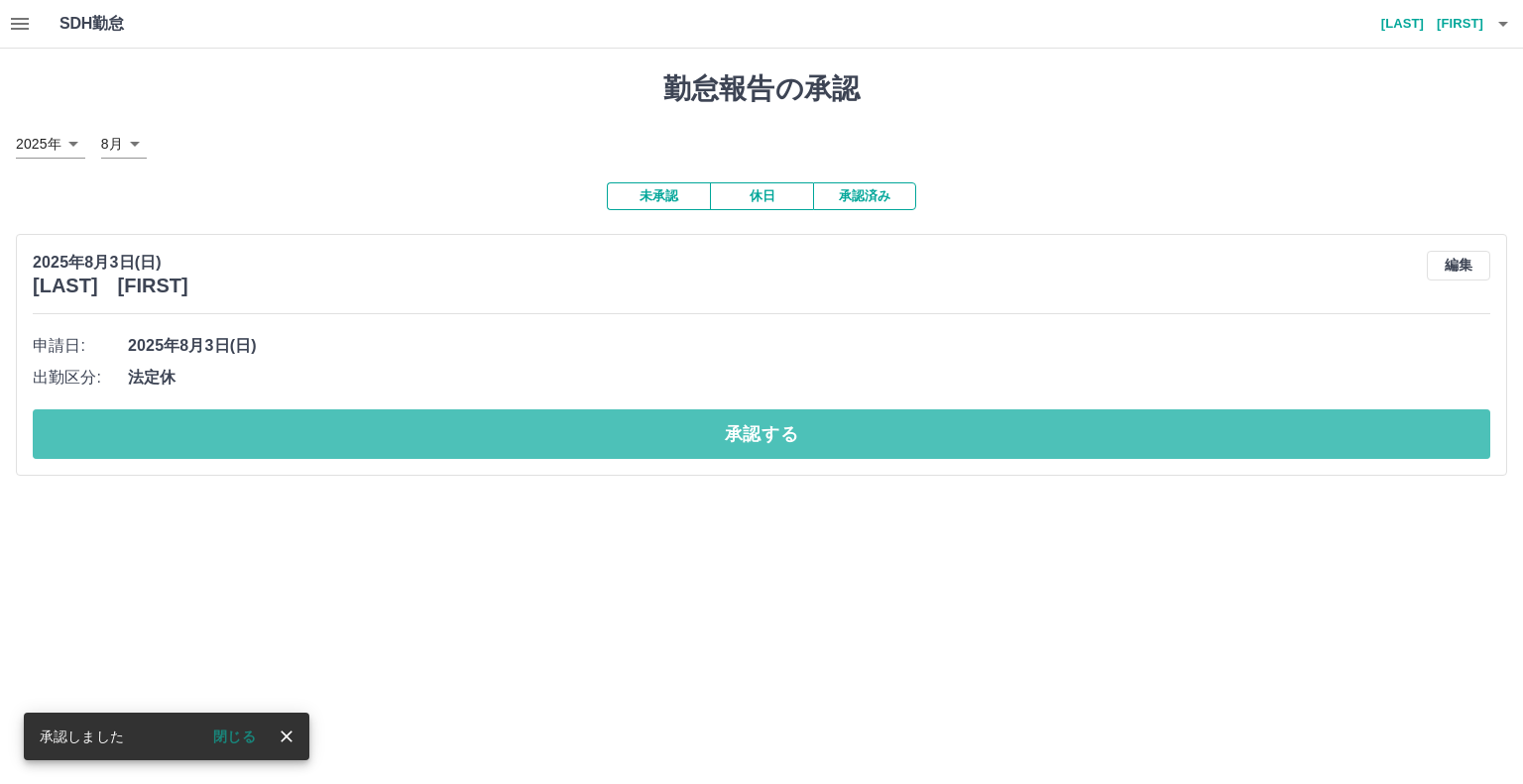 click on "承認する" at bounding box center (762, 434) 